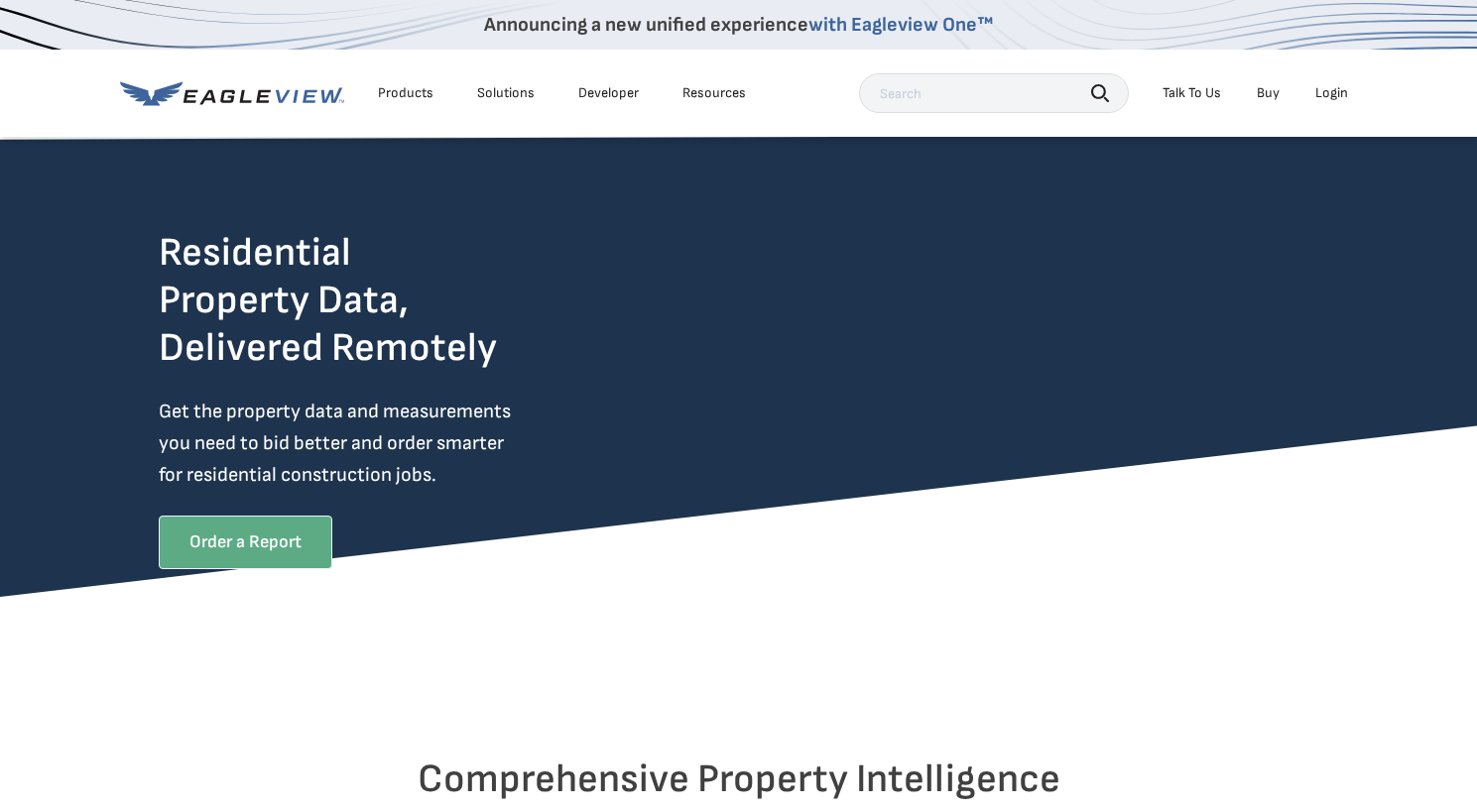 scroll, scrollTop: 0, scrollLeft: 0, axis: both 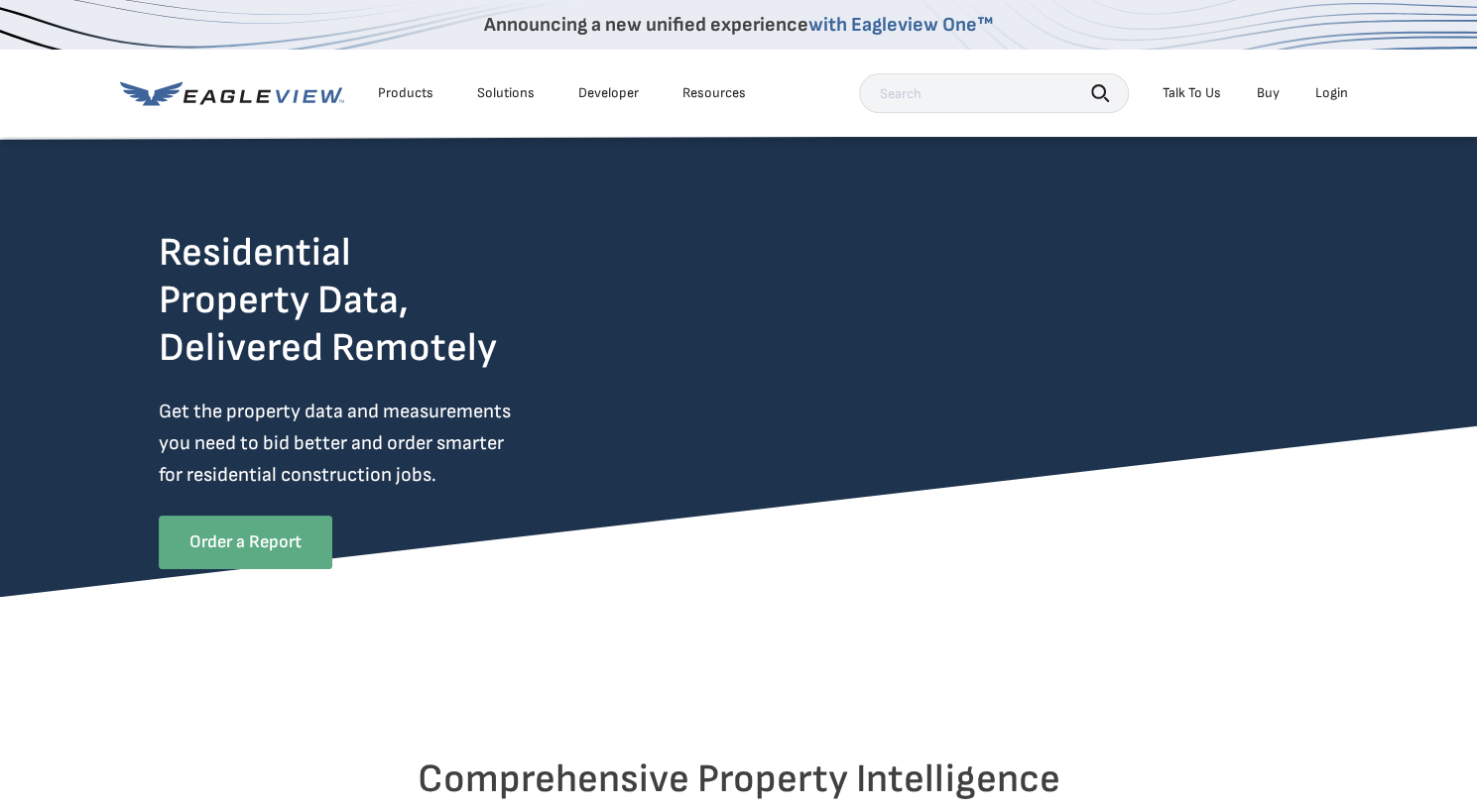 click on "Login" at bounding box center [1331, 93] 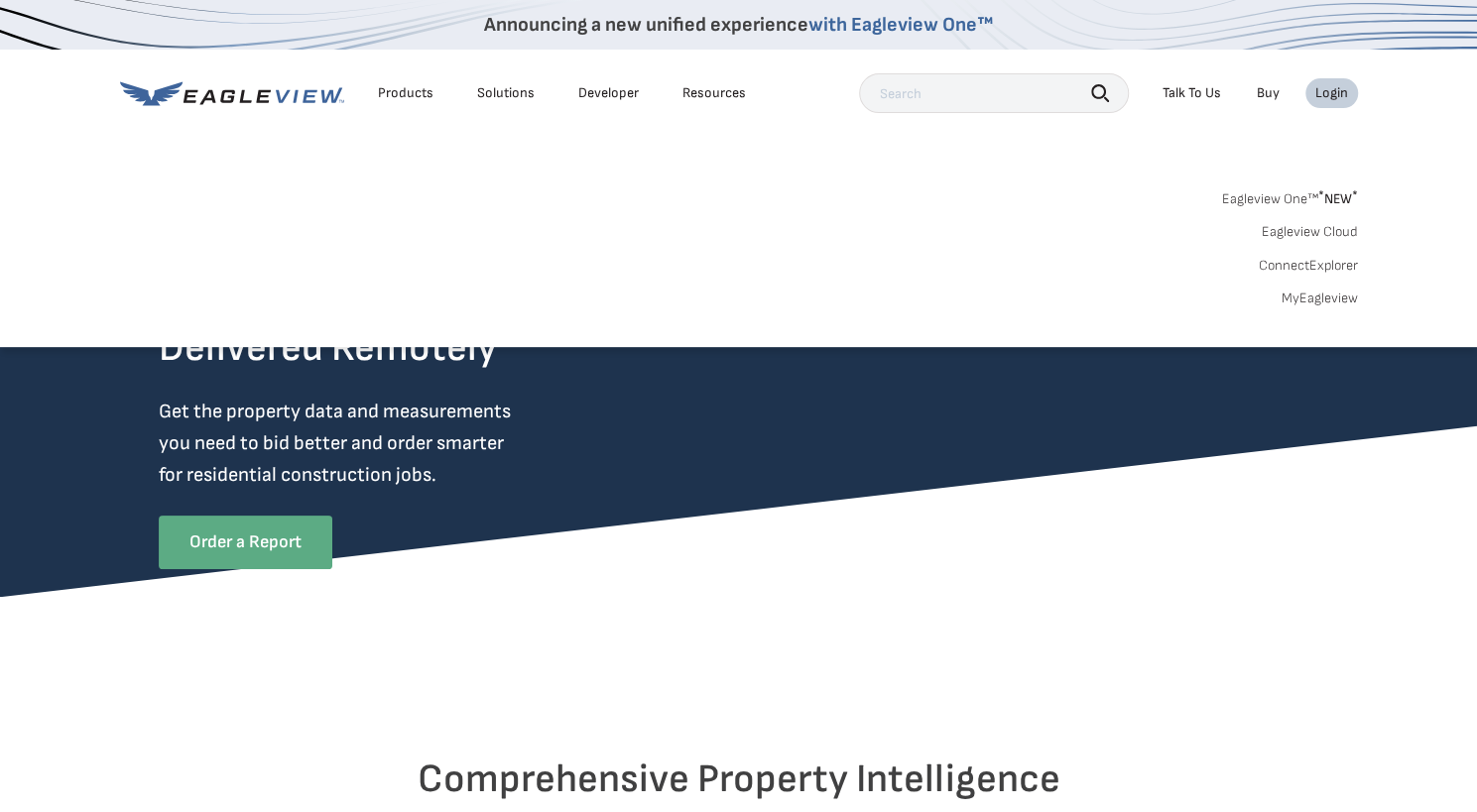 click on "Login" at bounding box center (1331, 93) 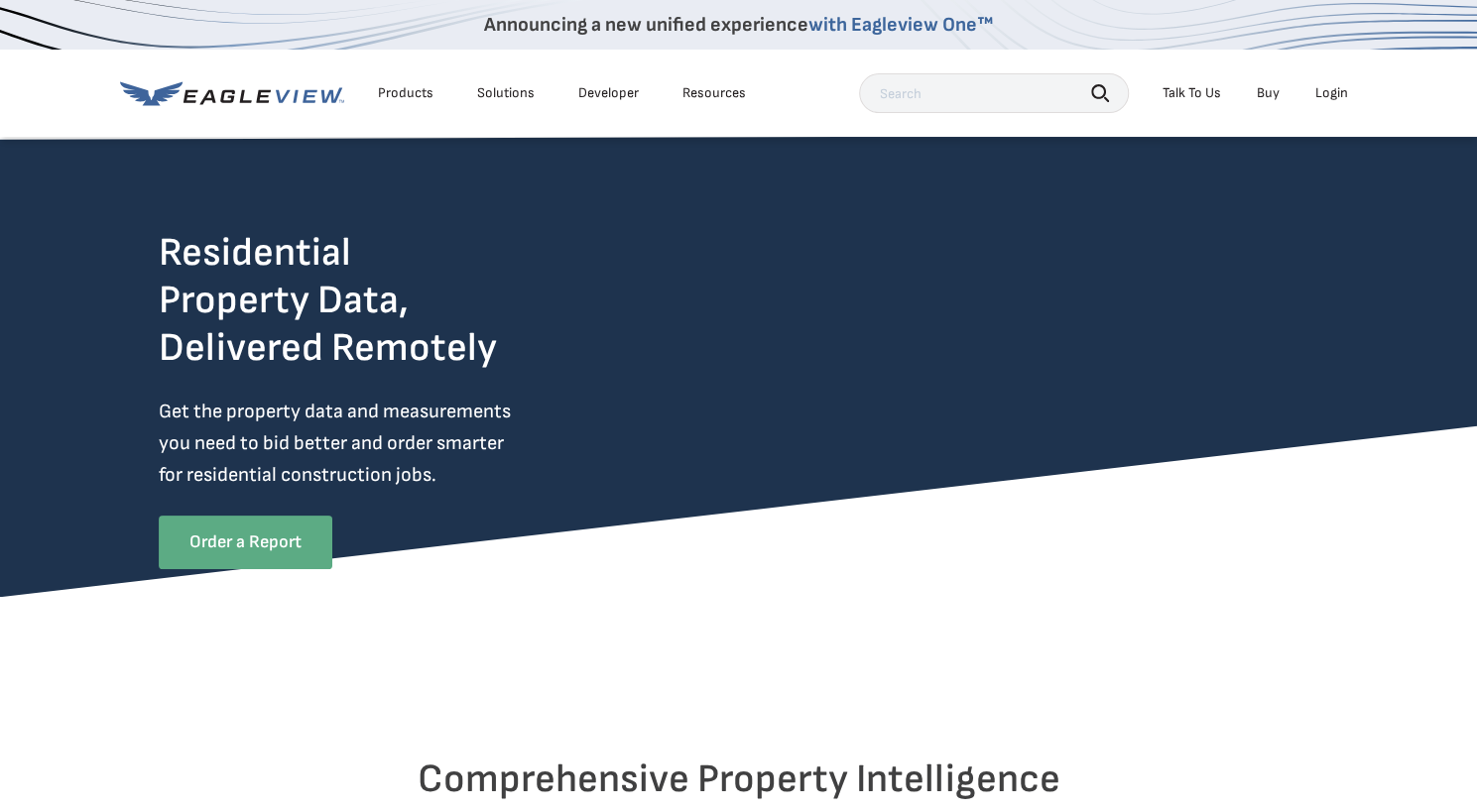 click on "Login" at bounding box center [1331, 93] 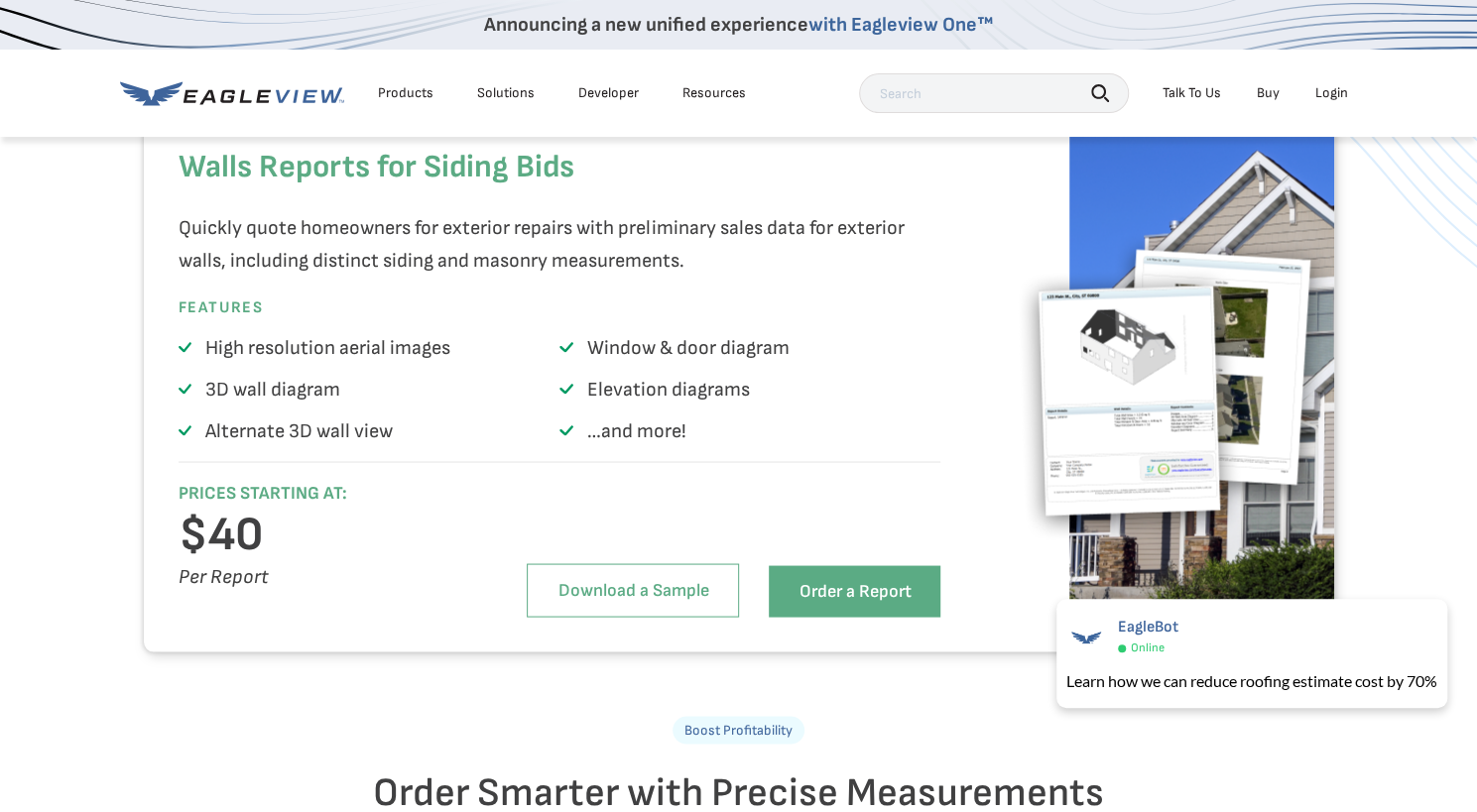 scroll, scrollTop: 2208, scrollLeft: 0, axis: vertical 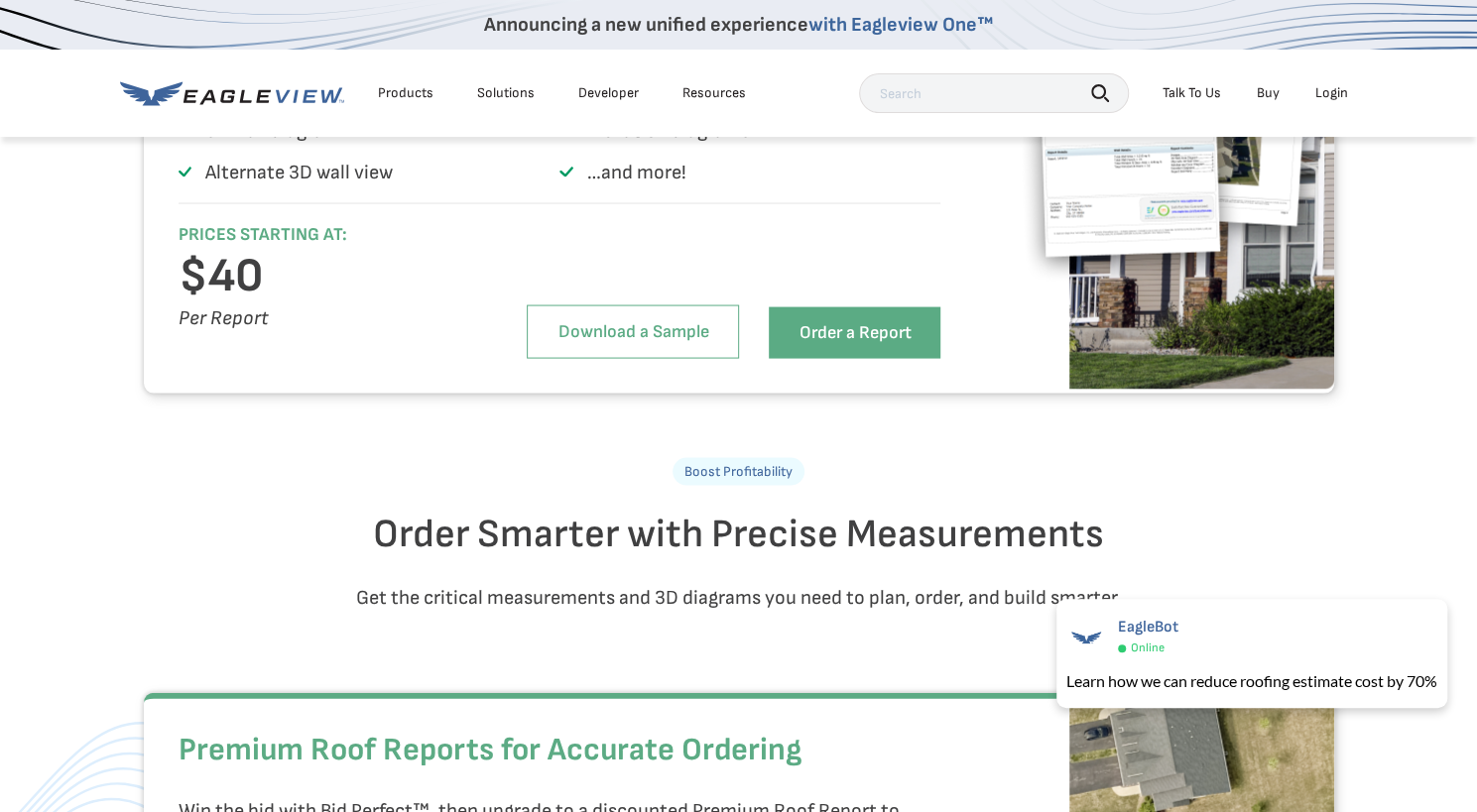 click on "Login" at bounding box center [1331, 93] 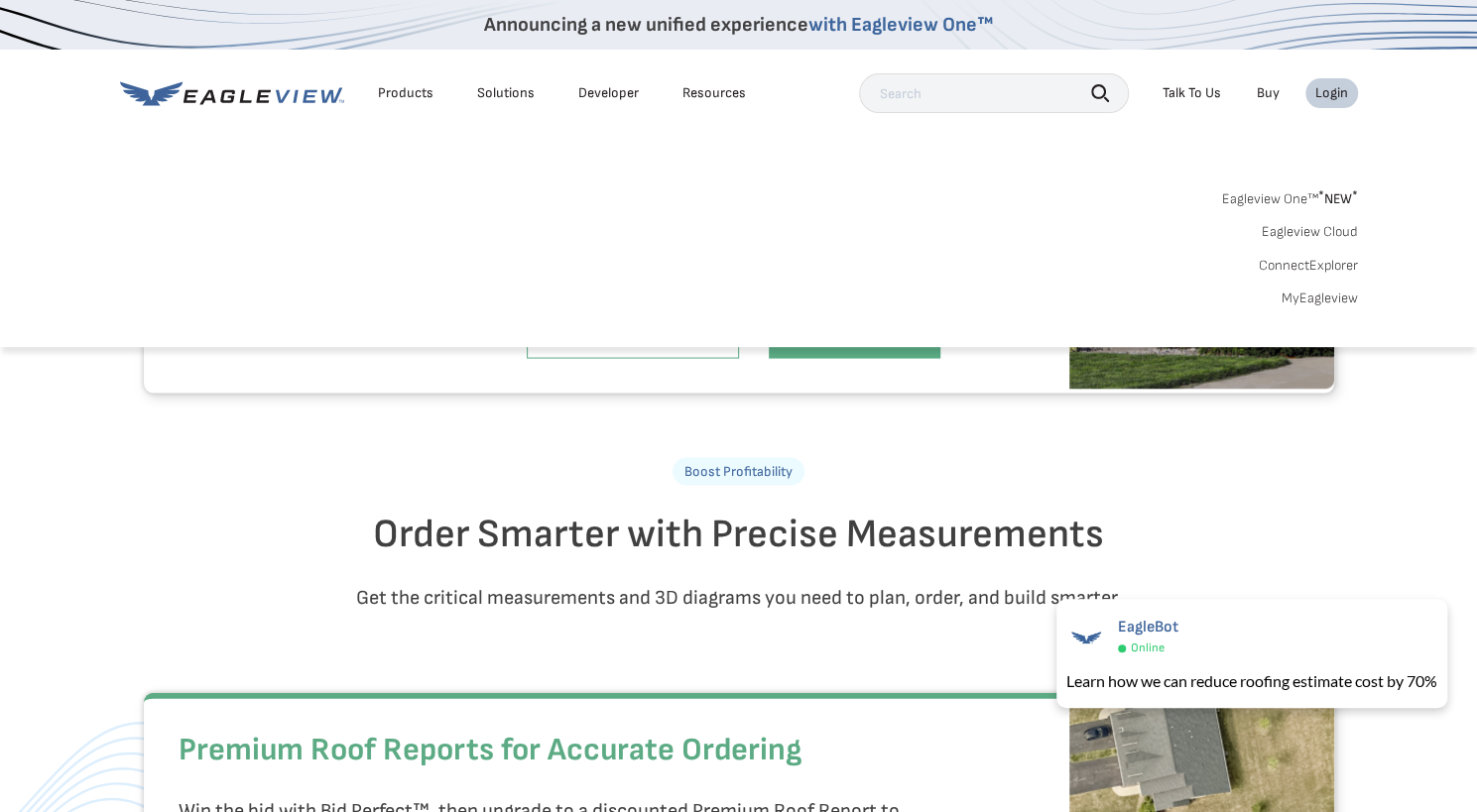 click on "MyEagleview" at bounding box center (1319, 298) 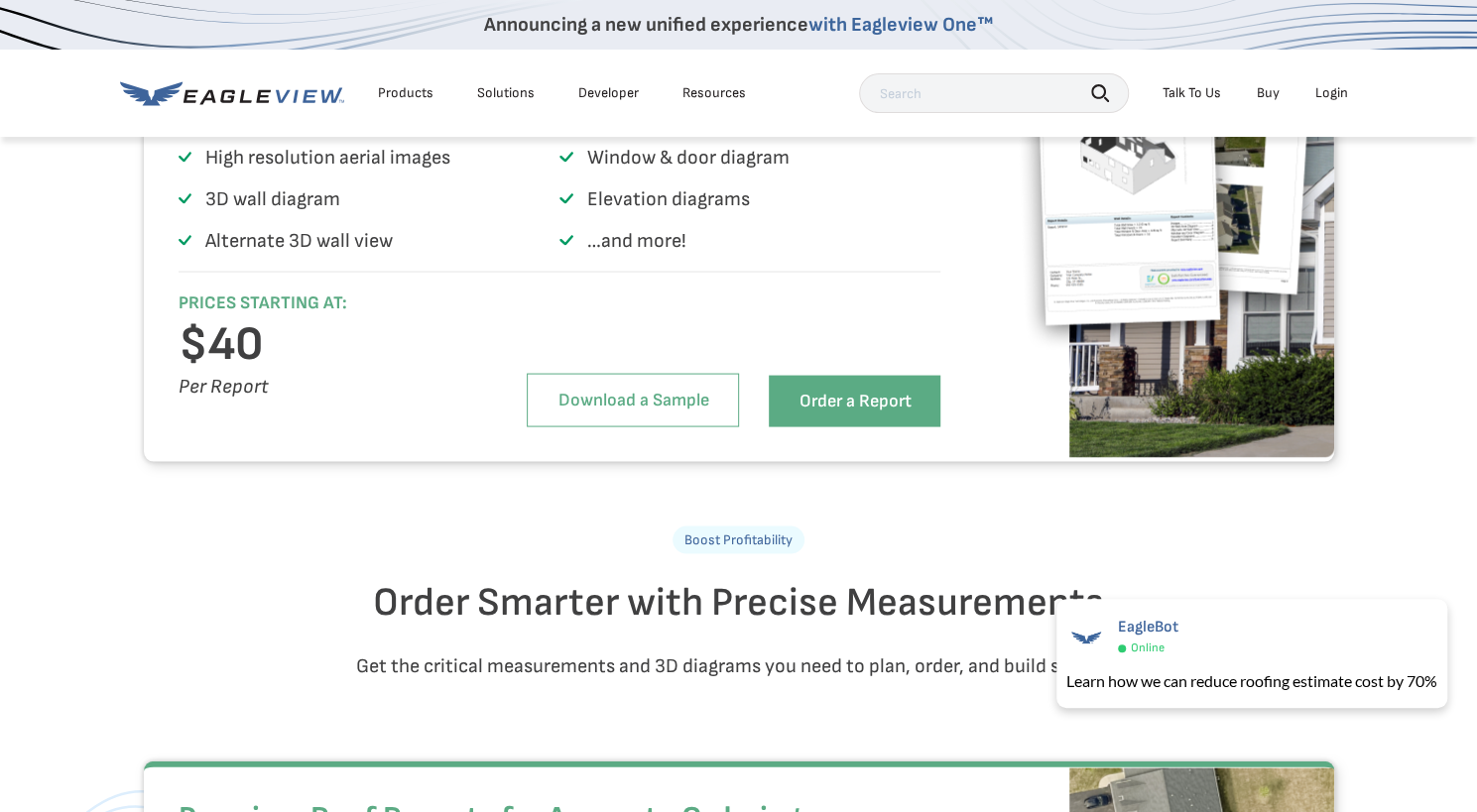scroll, scrollTop: 2109, scrollLeft: 0, axis: vertical 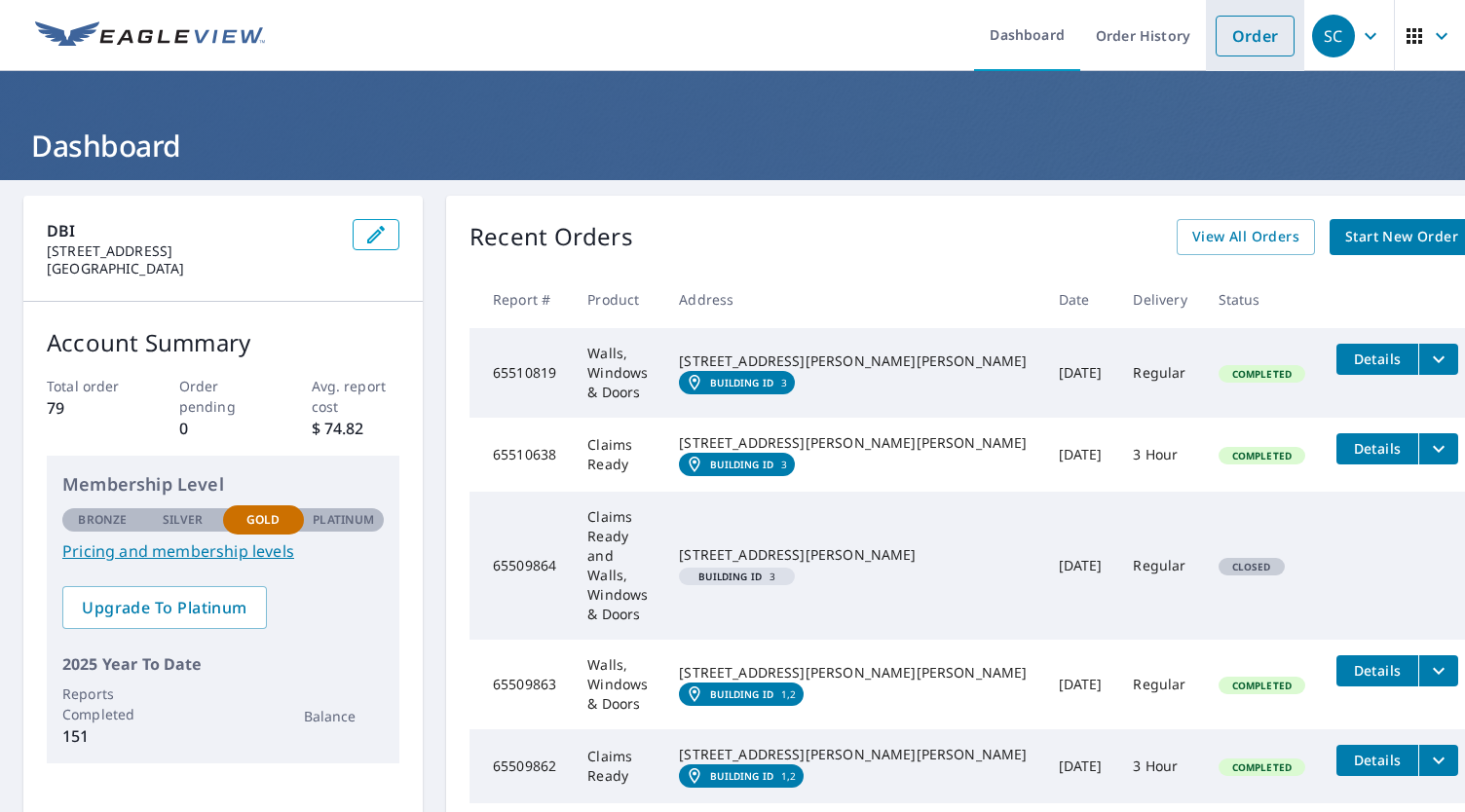 click on "Order" at bounding box center (1255, 36) 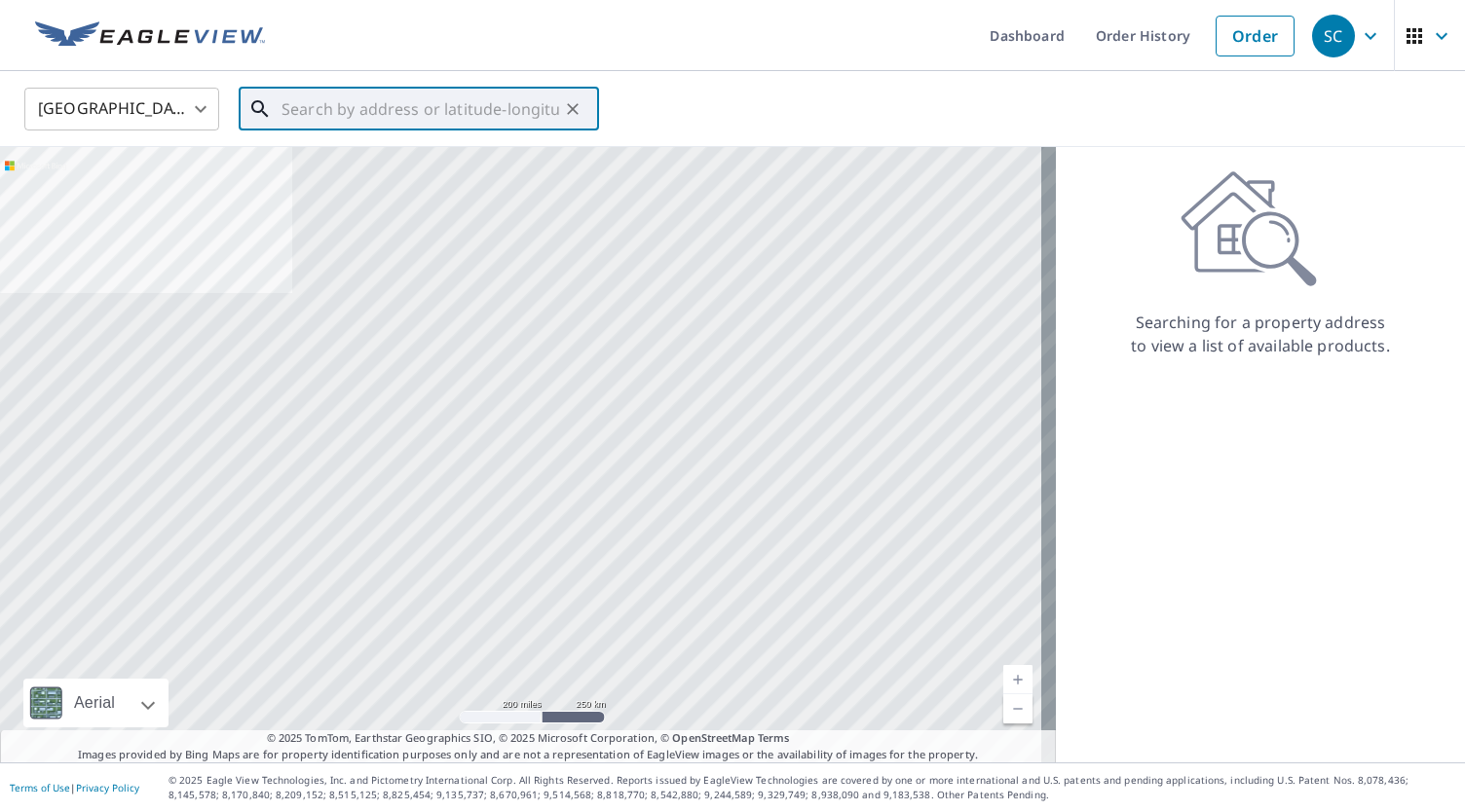 click at bounding box center (420, 109) 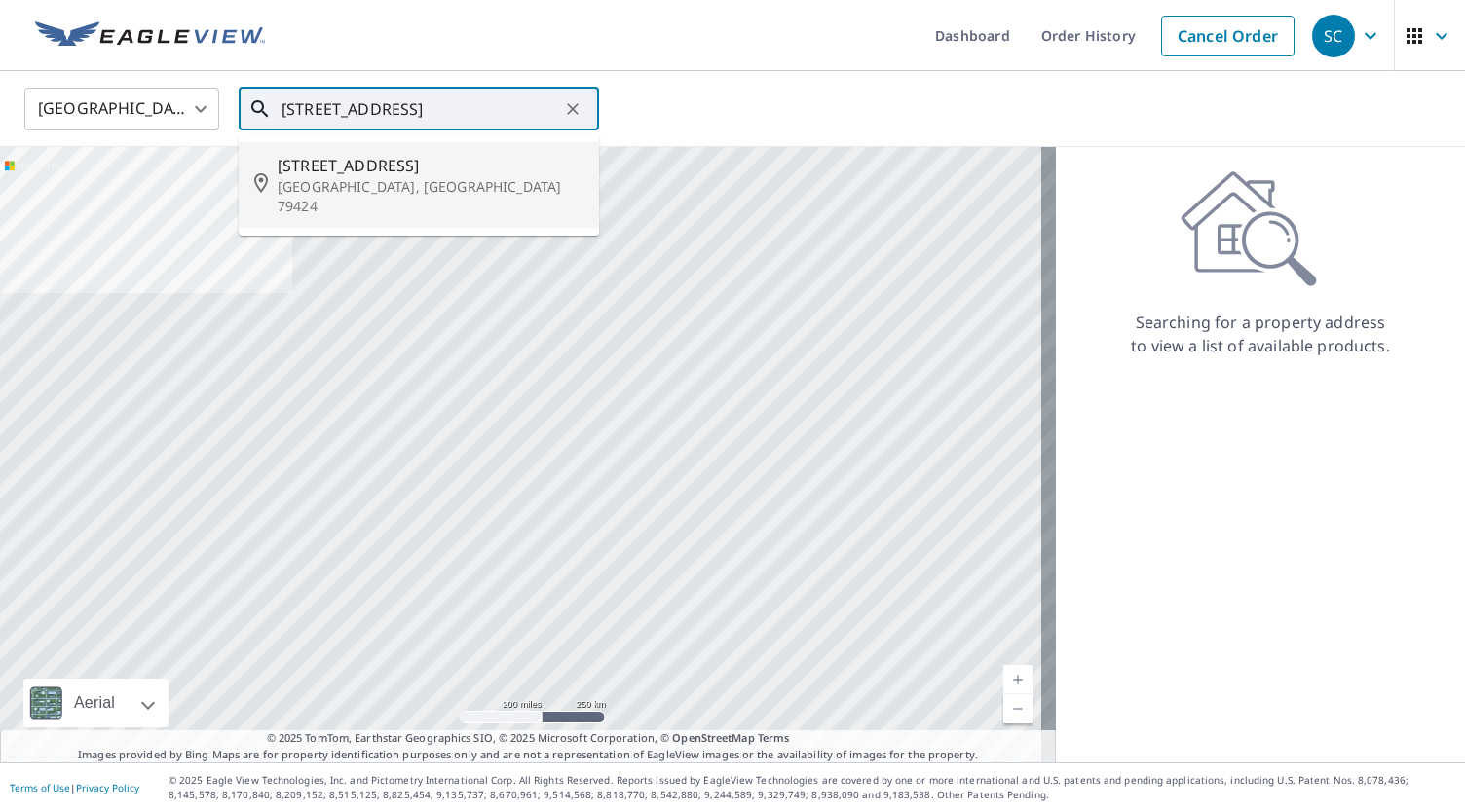 click on "[GEOGRAPHIC_DATA], [GEOGRAPHIC_DATA] 79424" at bounding box center [431, 197] 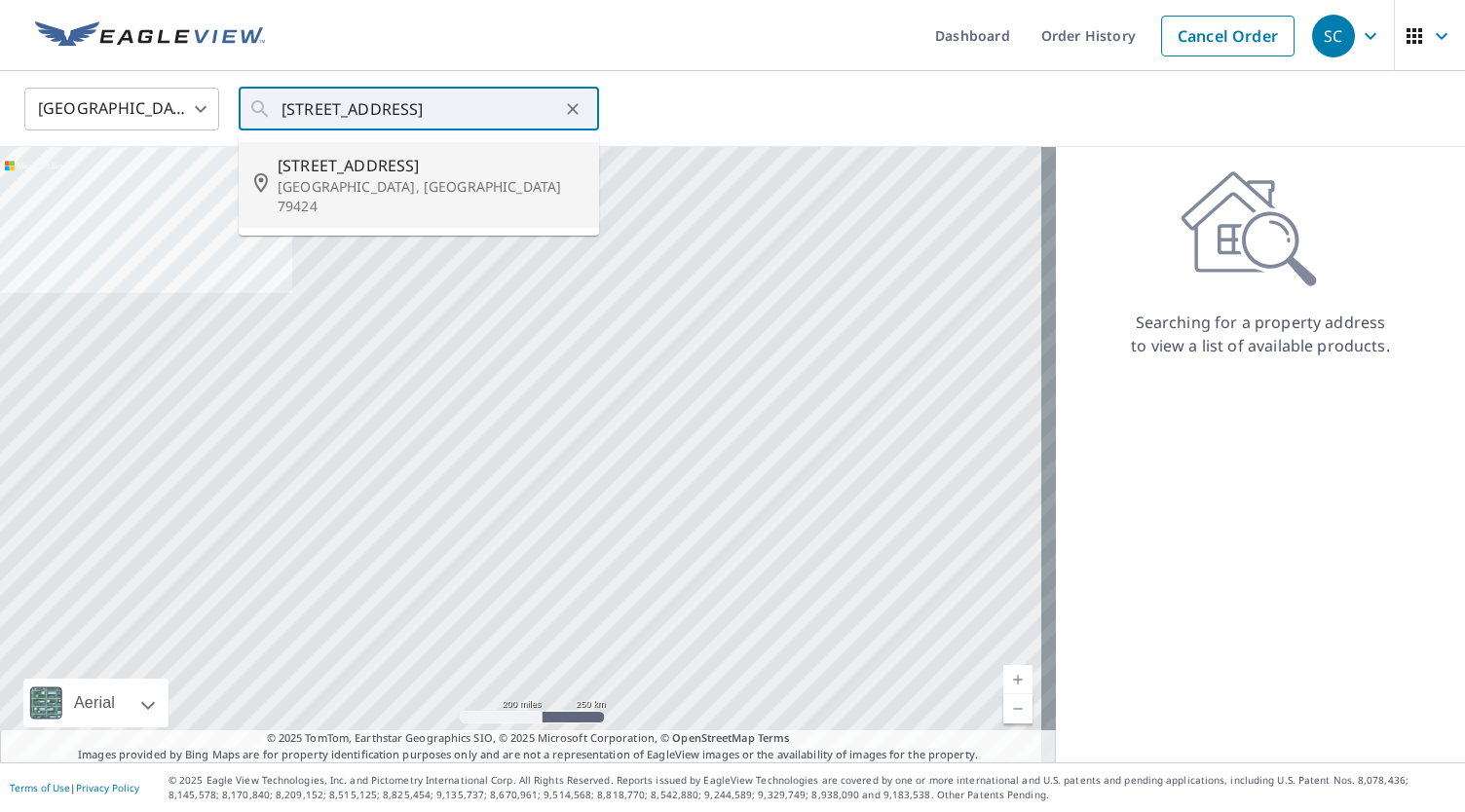 type on "[STREET_ADDRESS]" 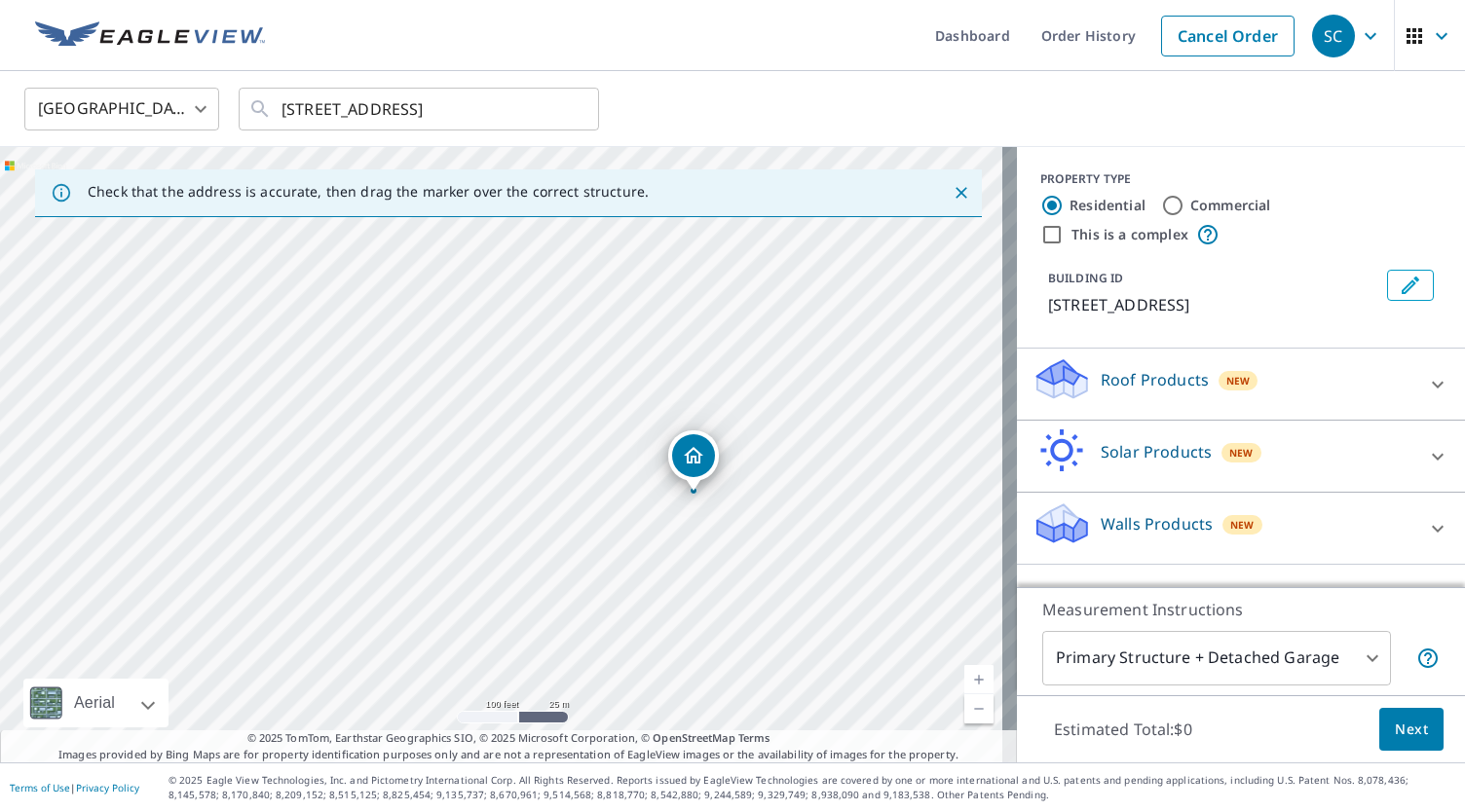 click on "This is a complex" at bounding box center (1052, 235) 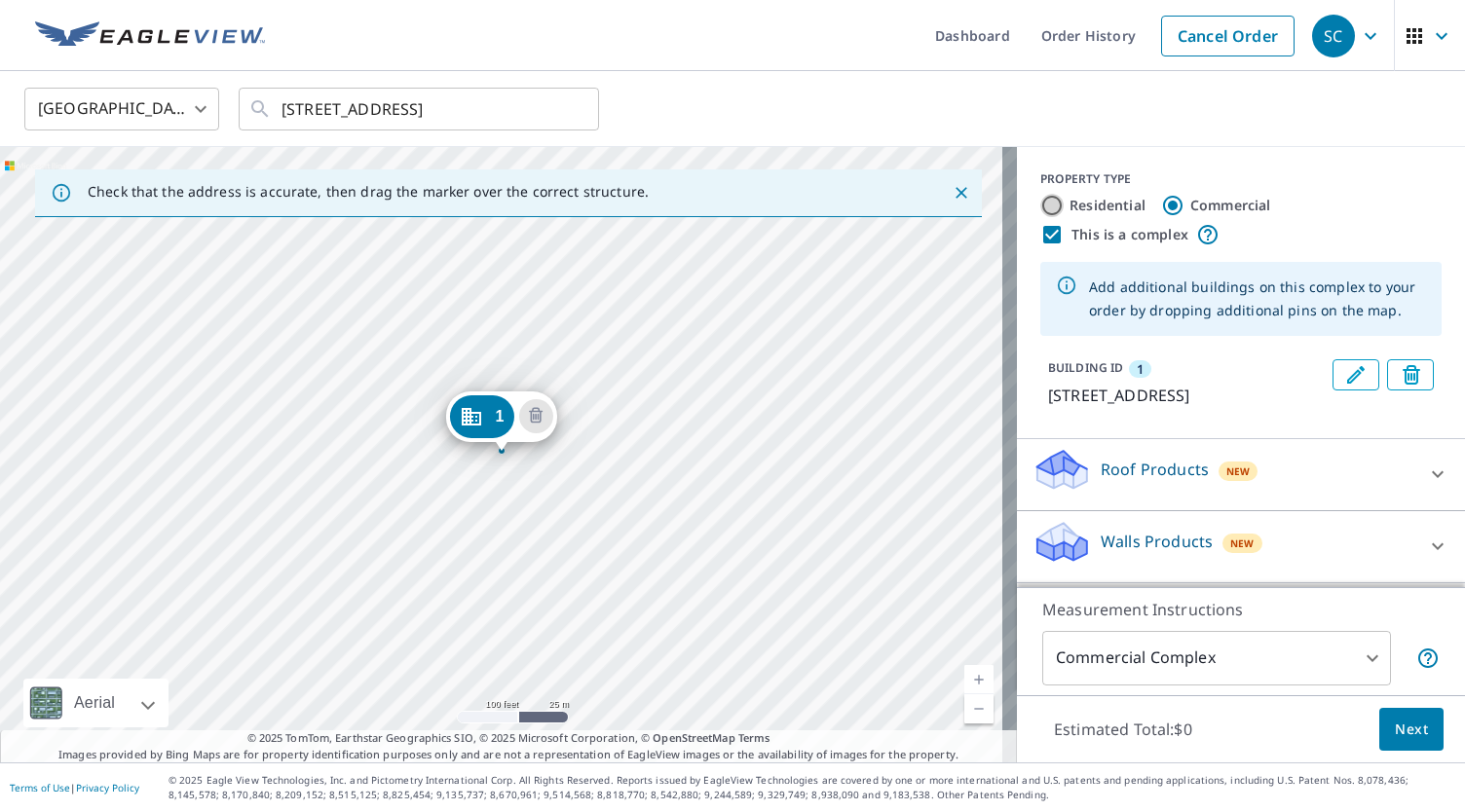 click on "Residential" at bounding box center [1052, 205] 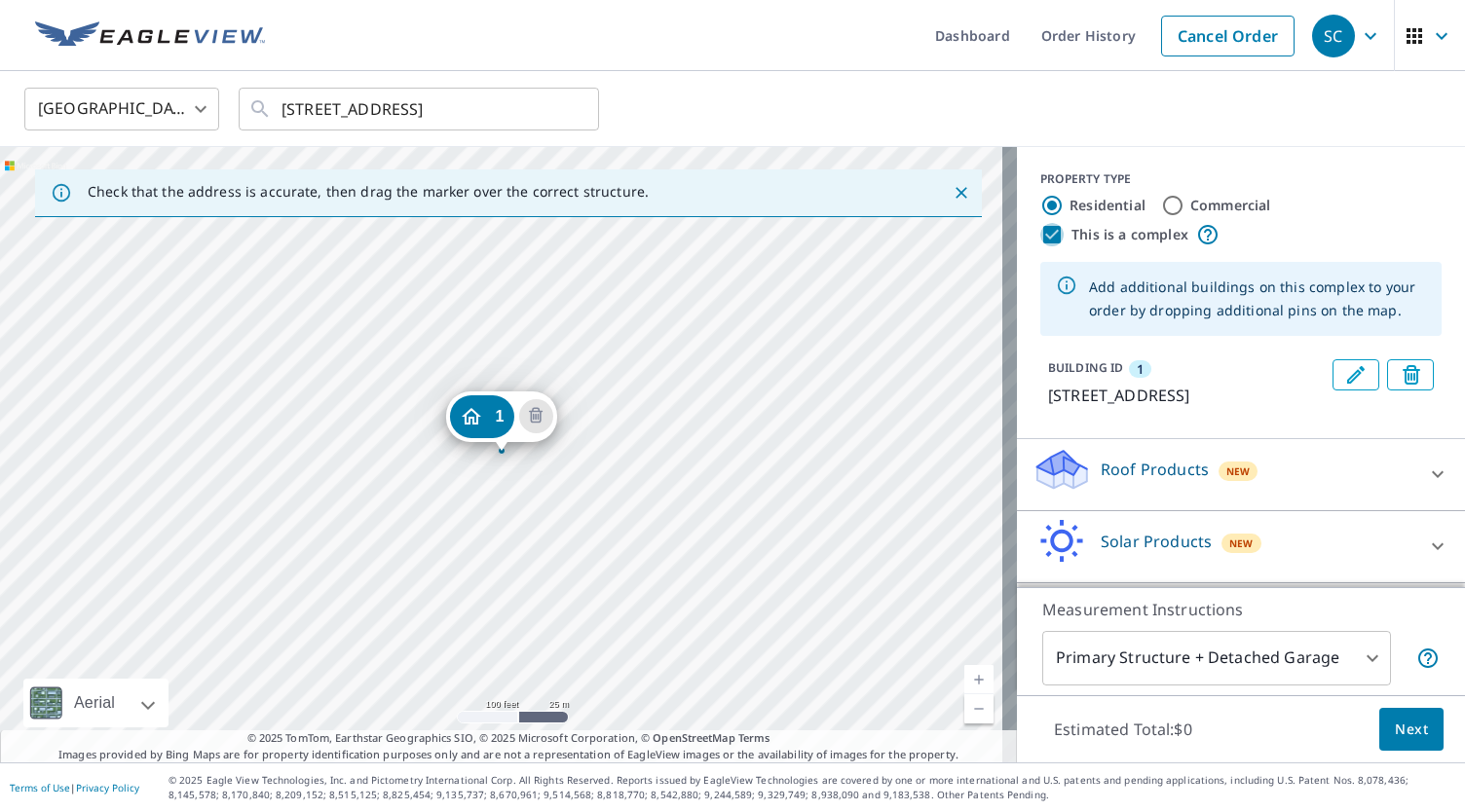 click on "This is a complex" at bounding box center (1052, 235) 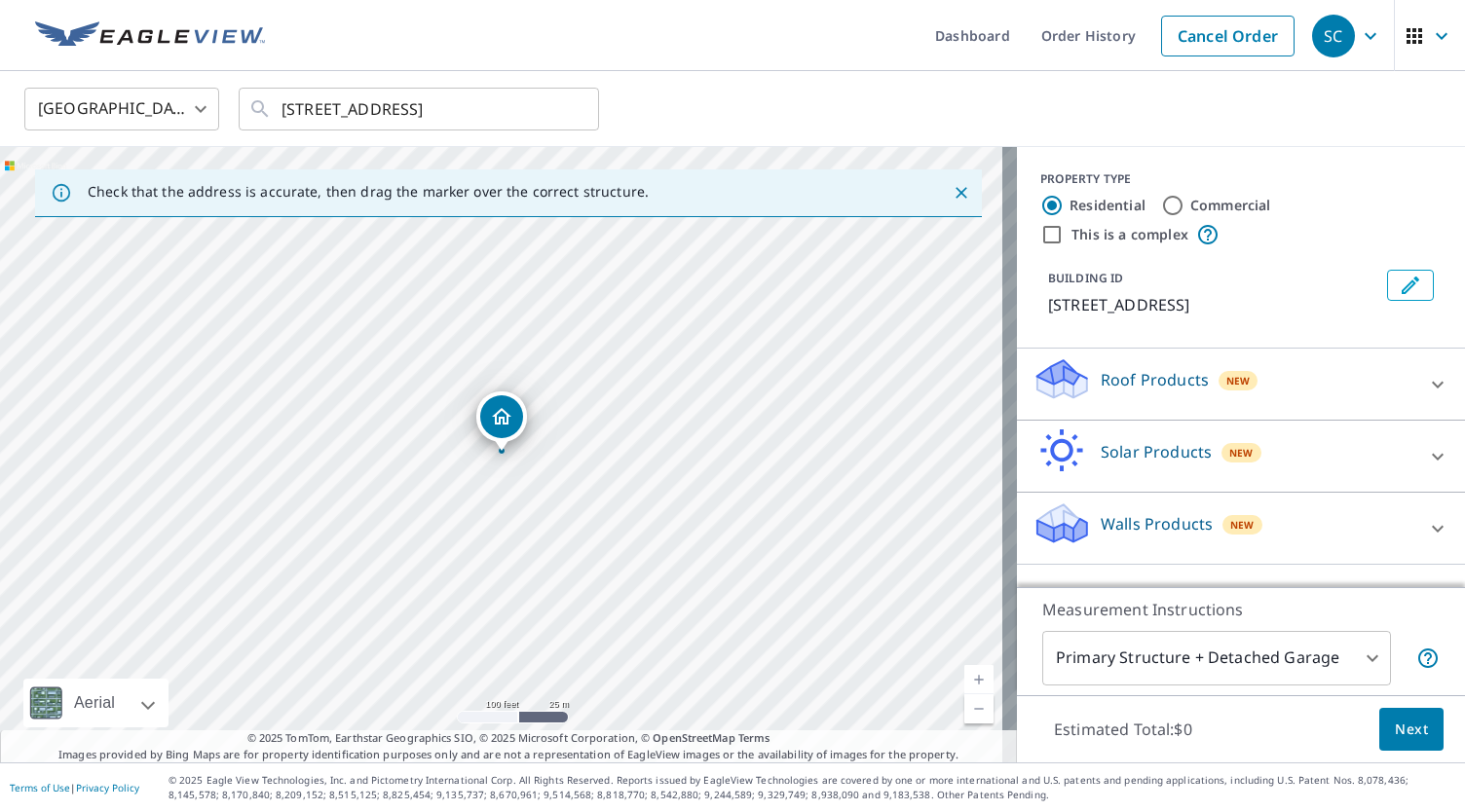 click on "Dashboard Order History Cancel Order" at bounding box center (790, 35) 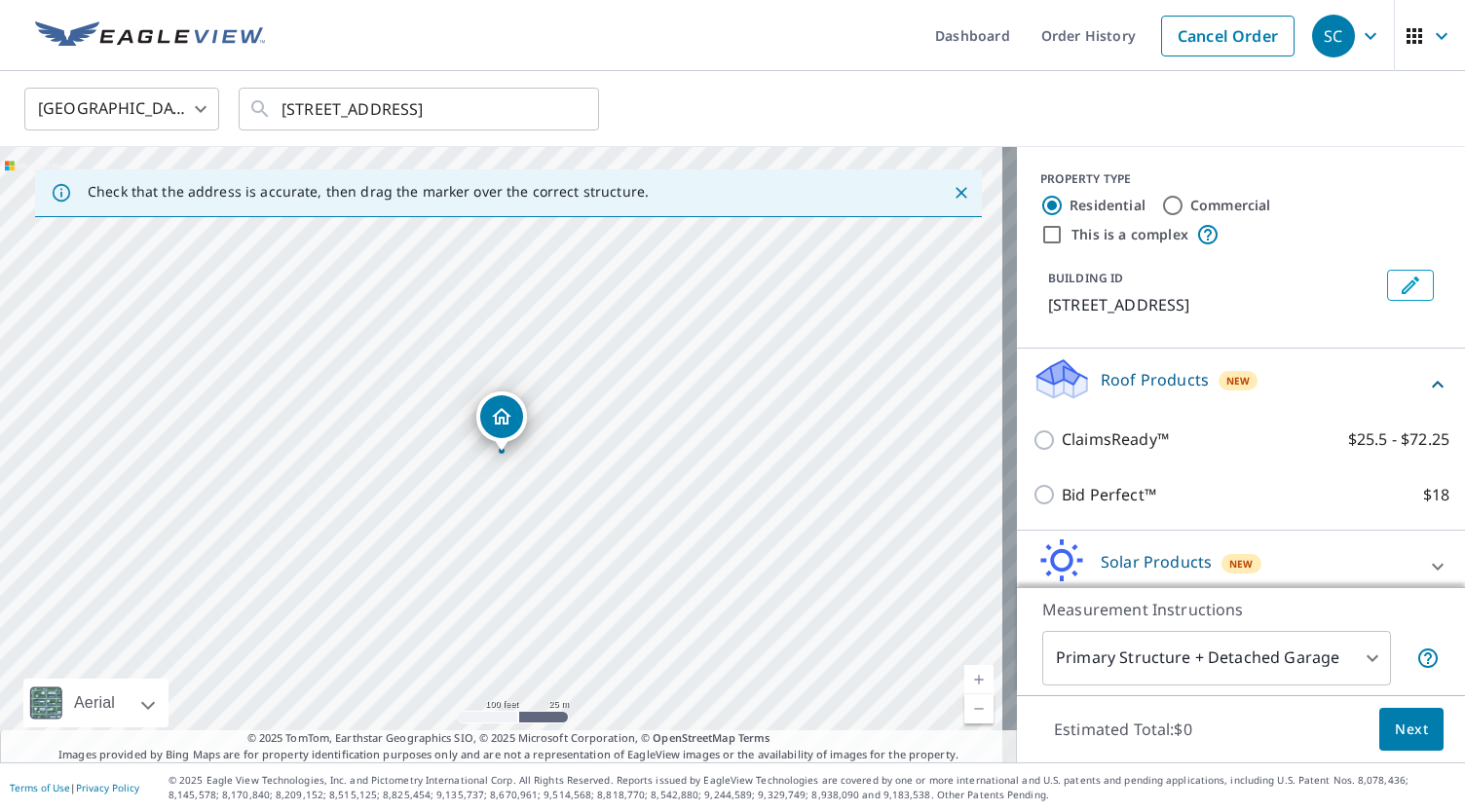 click on "Roof Products New" at bounding box center (1229, 384) 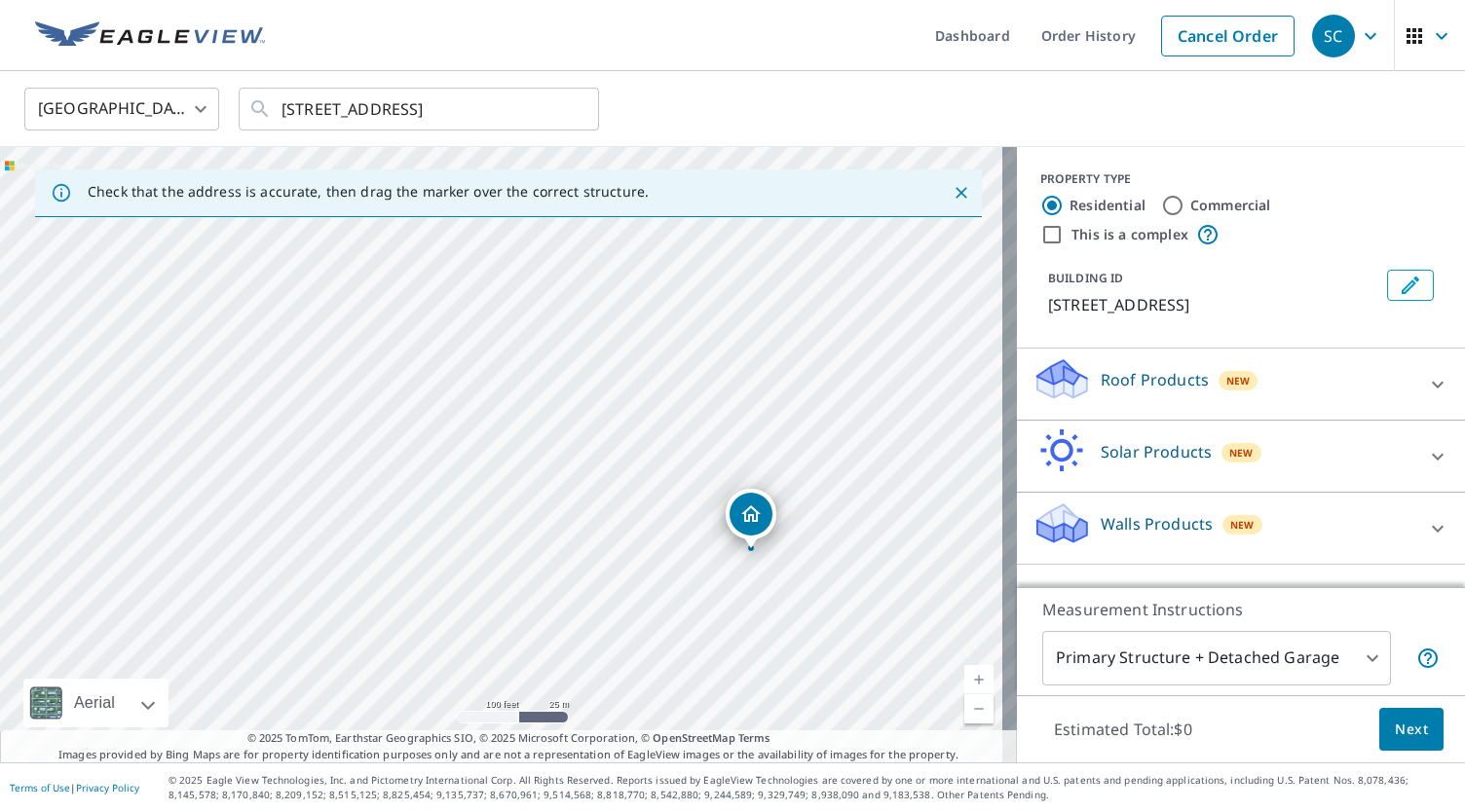 drag, startPoint x: 452, startPoint y: 330, endPoint x: 701, endPoint y: 427, distance: 267.2265 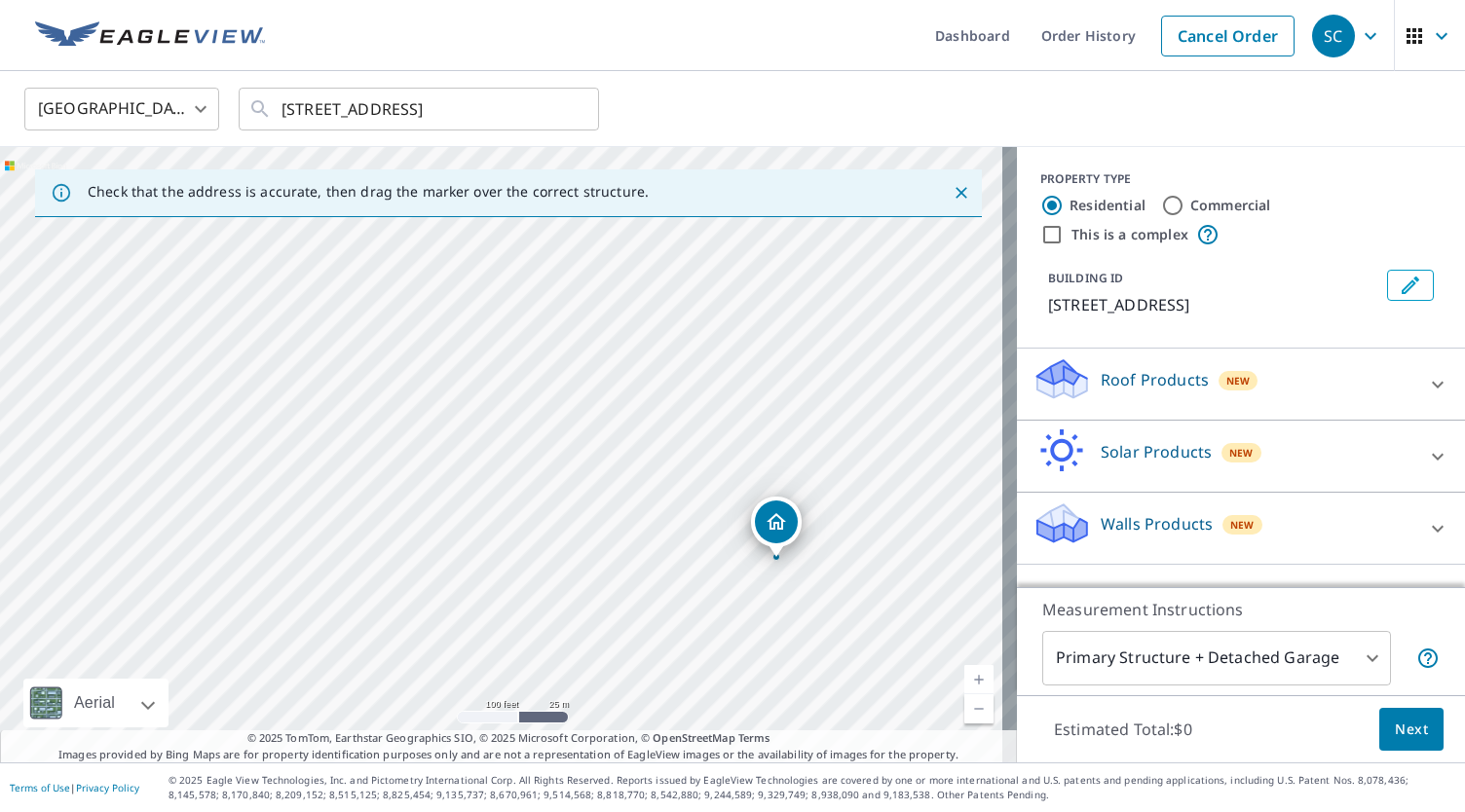 drag, startPoint x: 816, startPoint y: 554, endPoint x: 859, endPoint y: 570, distance: 45.880279 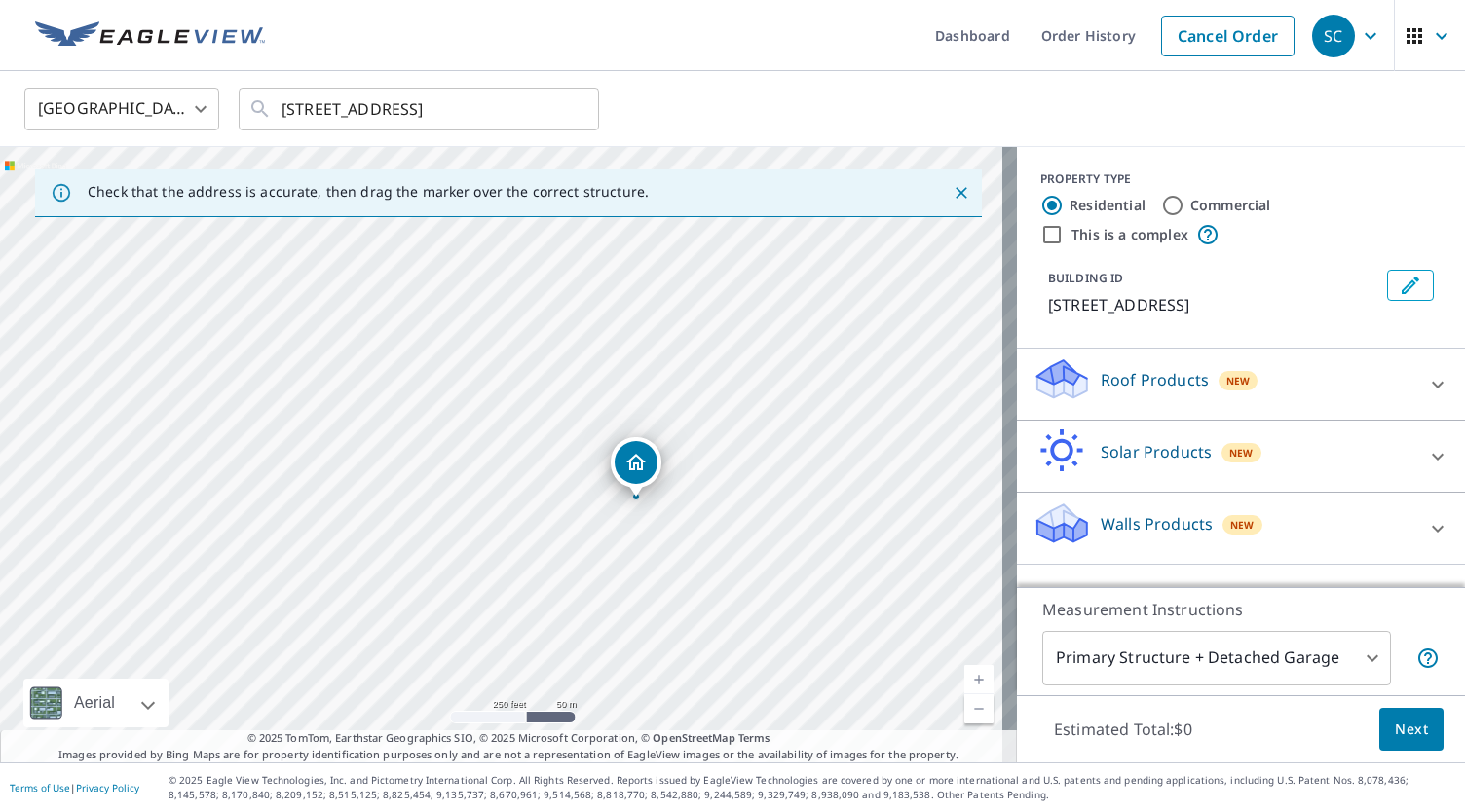 drag, startPoint x: 865, startPoint y: 858, endPoint x: 1155, endPoint y: 203, distance: 716.3274 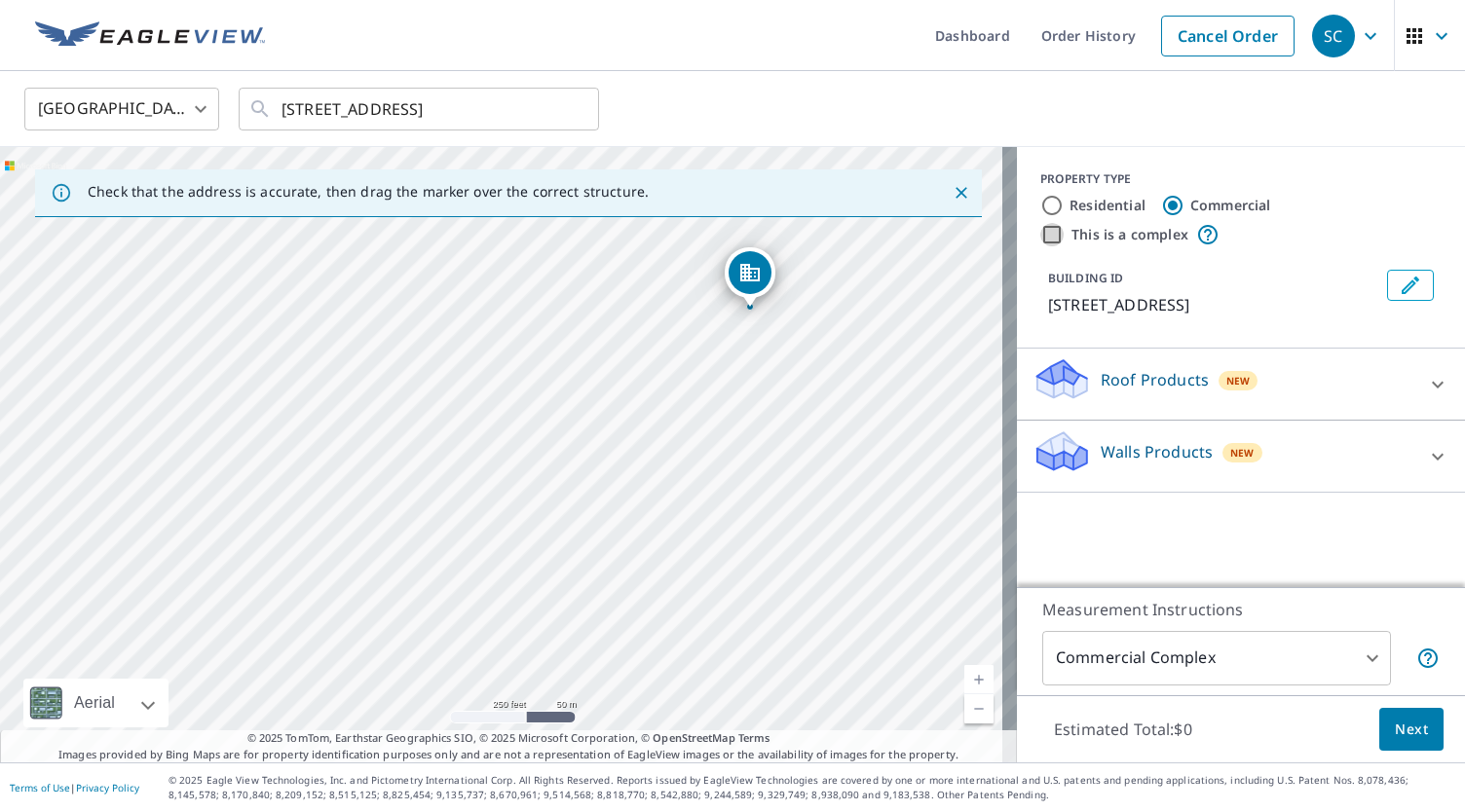 click on "This is a complex" at bounding box center (1052, 235) 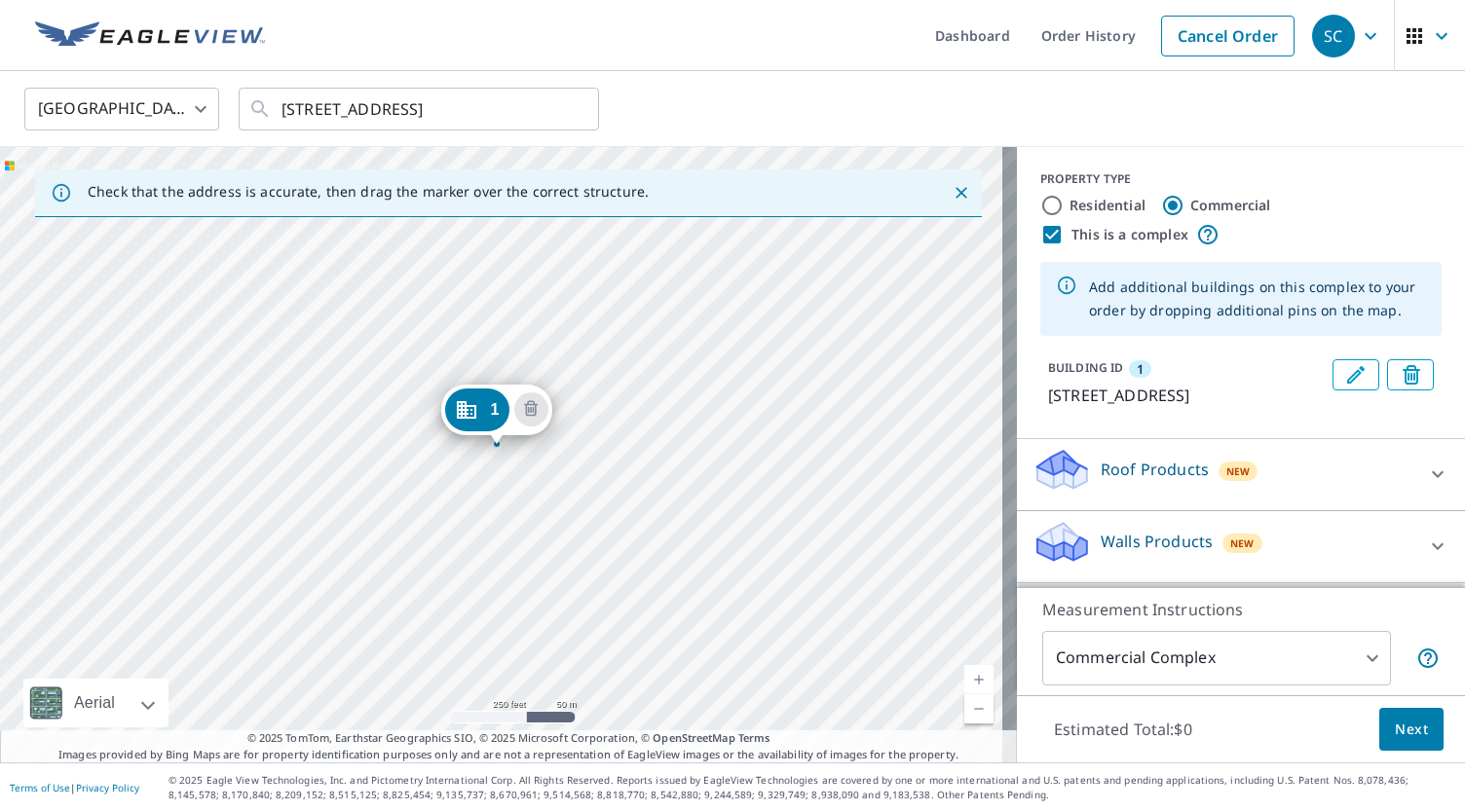 drag, startPoint x: 1051, startPoint y: 240, endPoint x: 1294, endPoint y: 139, distance: 263.15395 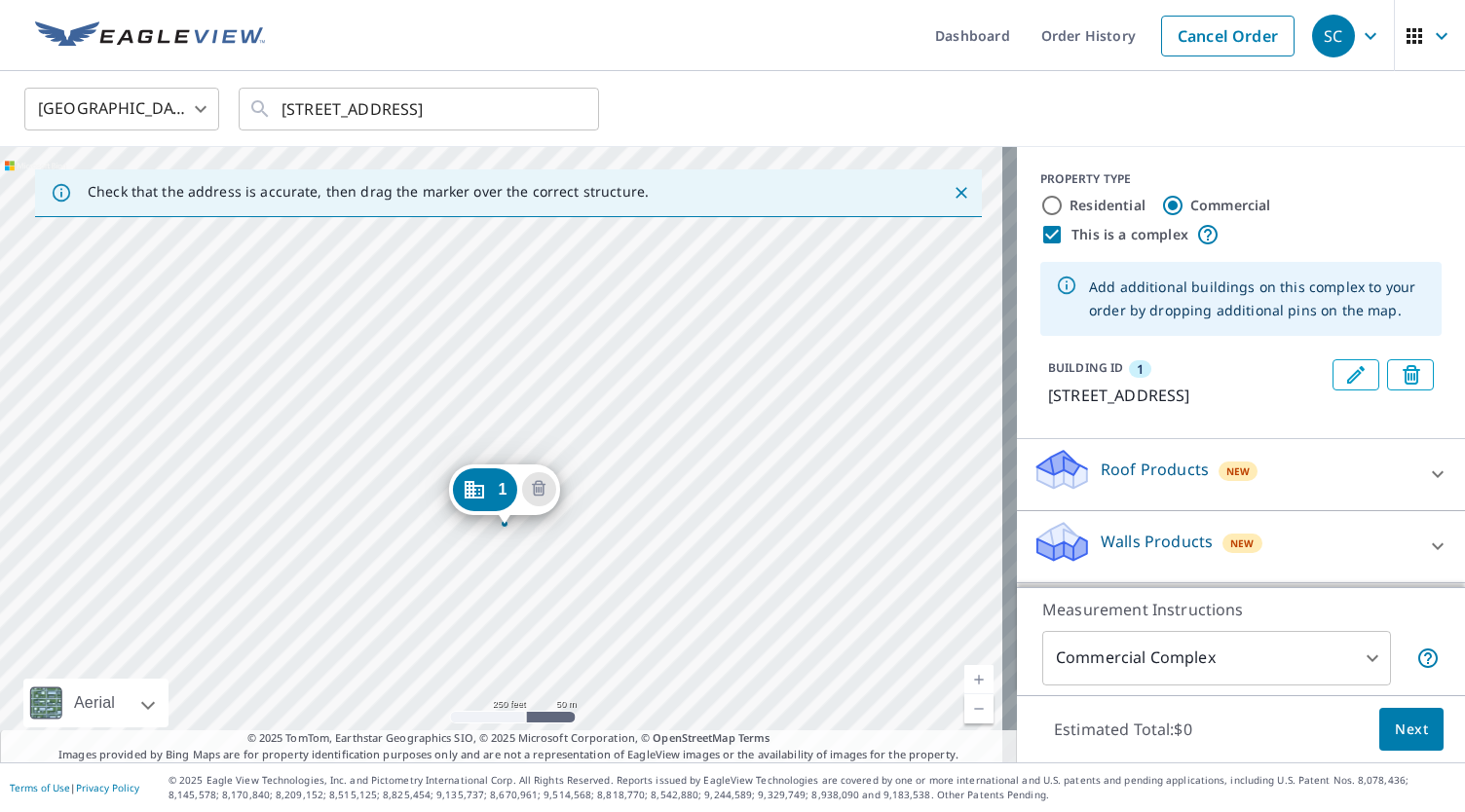 click 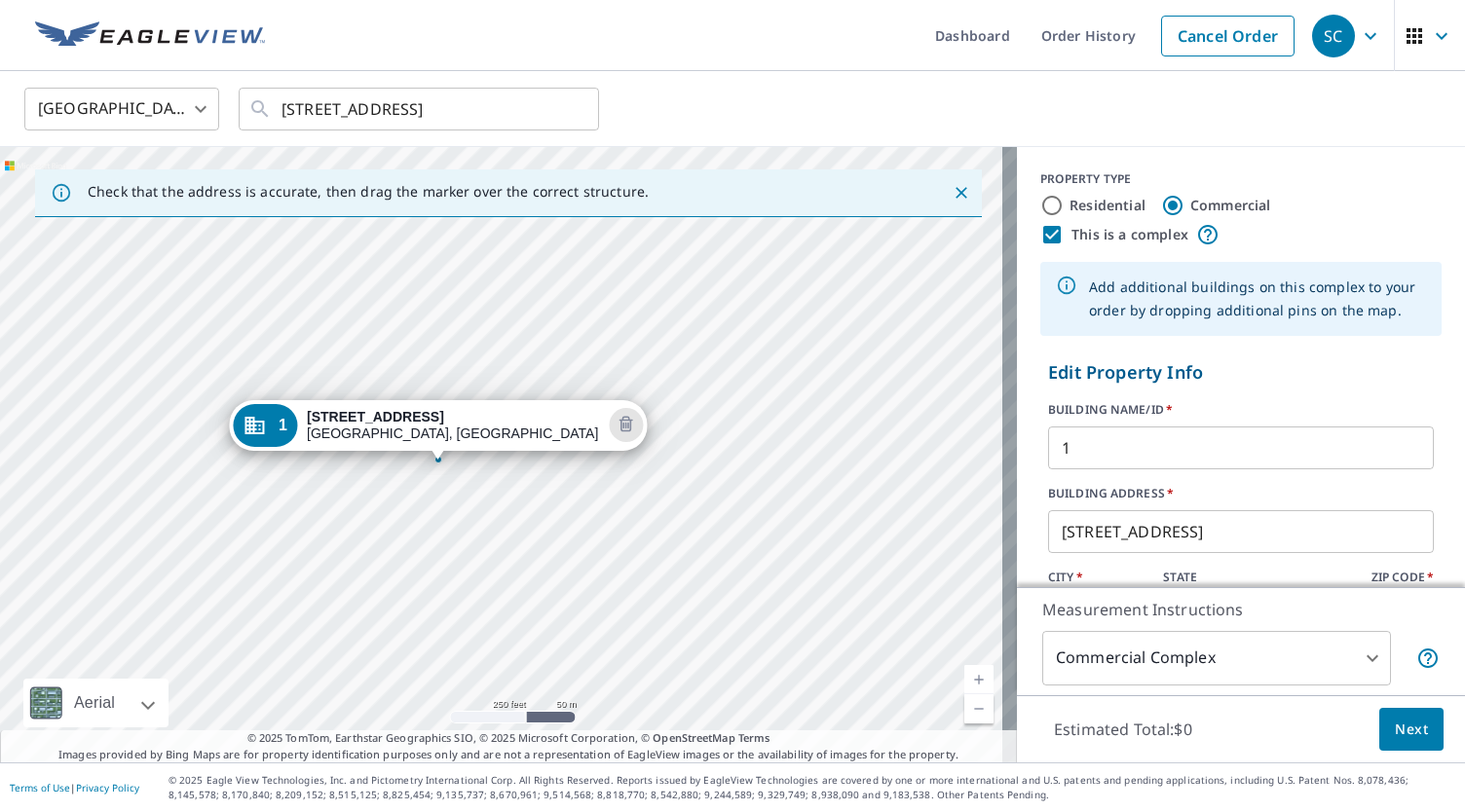 click on "1 [STREET_ADDRESS]" at bounding box center (508, 455) 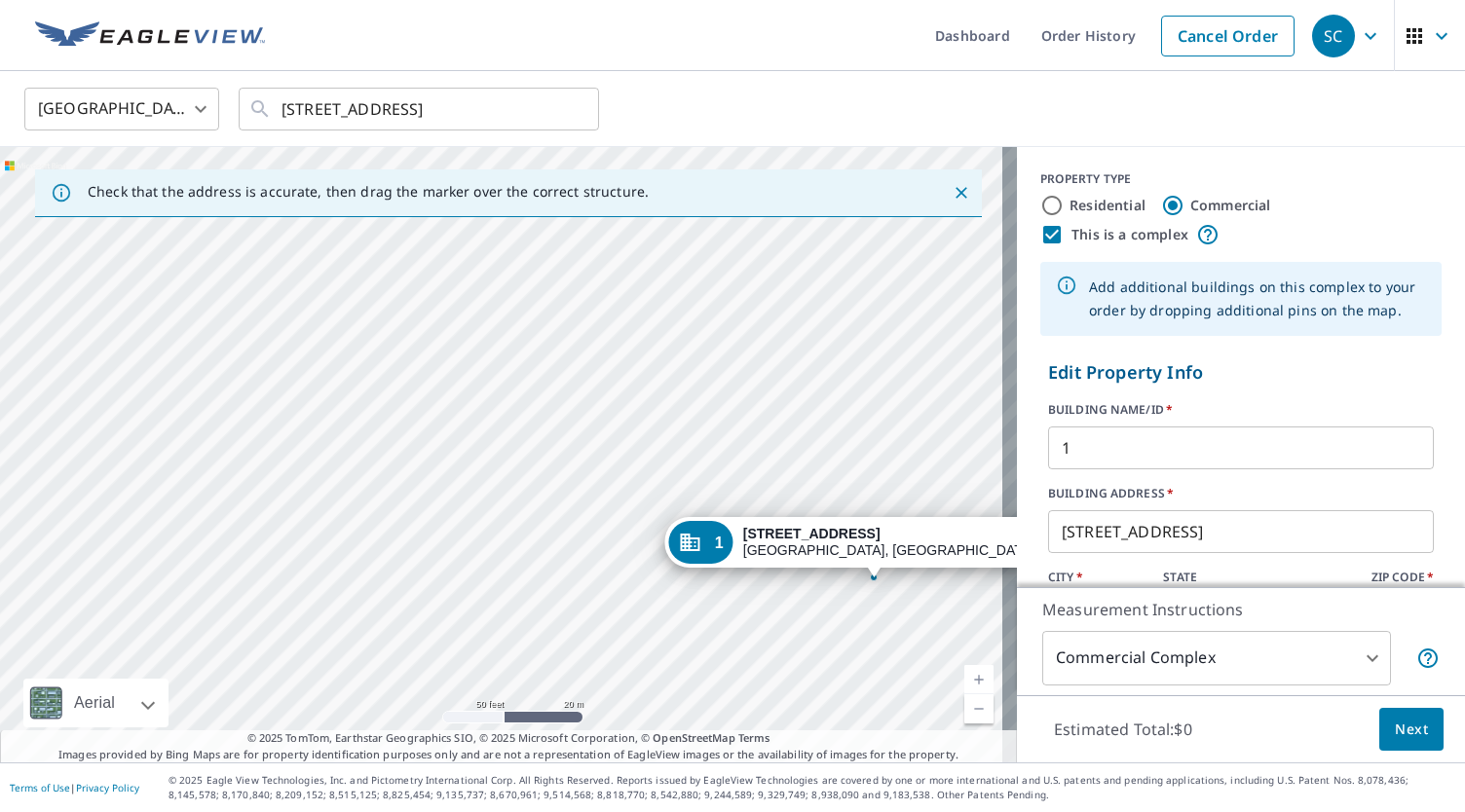 drag, startPoint x: 477, startPoint y: 464, endPoint x: 556, endPoint y: 666, distance: 216.8986 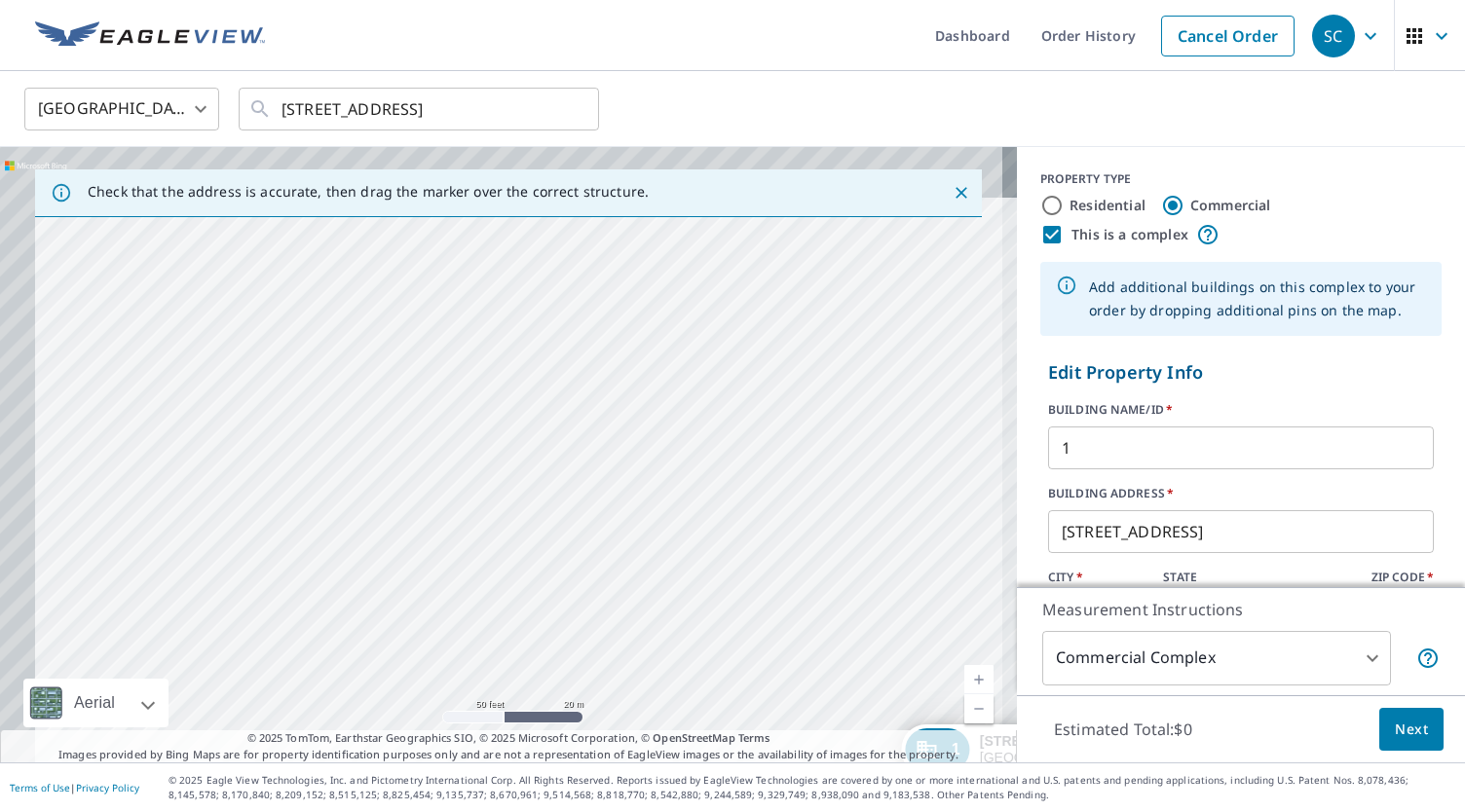 drag, startPoint x: 257, startPoint y: 392, endPoint x: 303, endPoint y: 465, distance: 86.28441 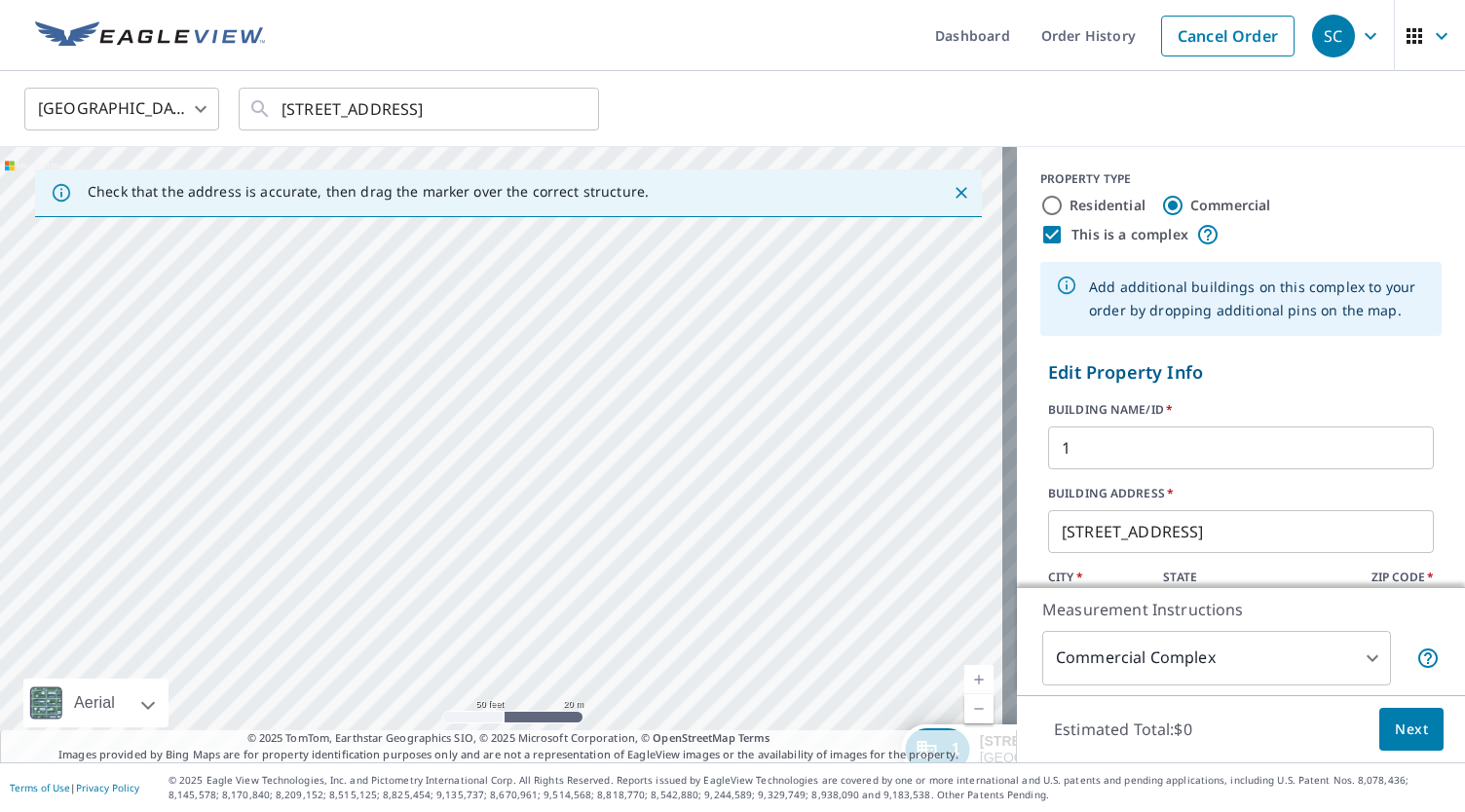 click on "1 [STREET_ADDRESS]" at bounding box center [508, 455] 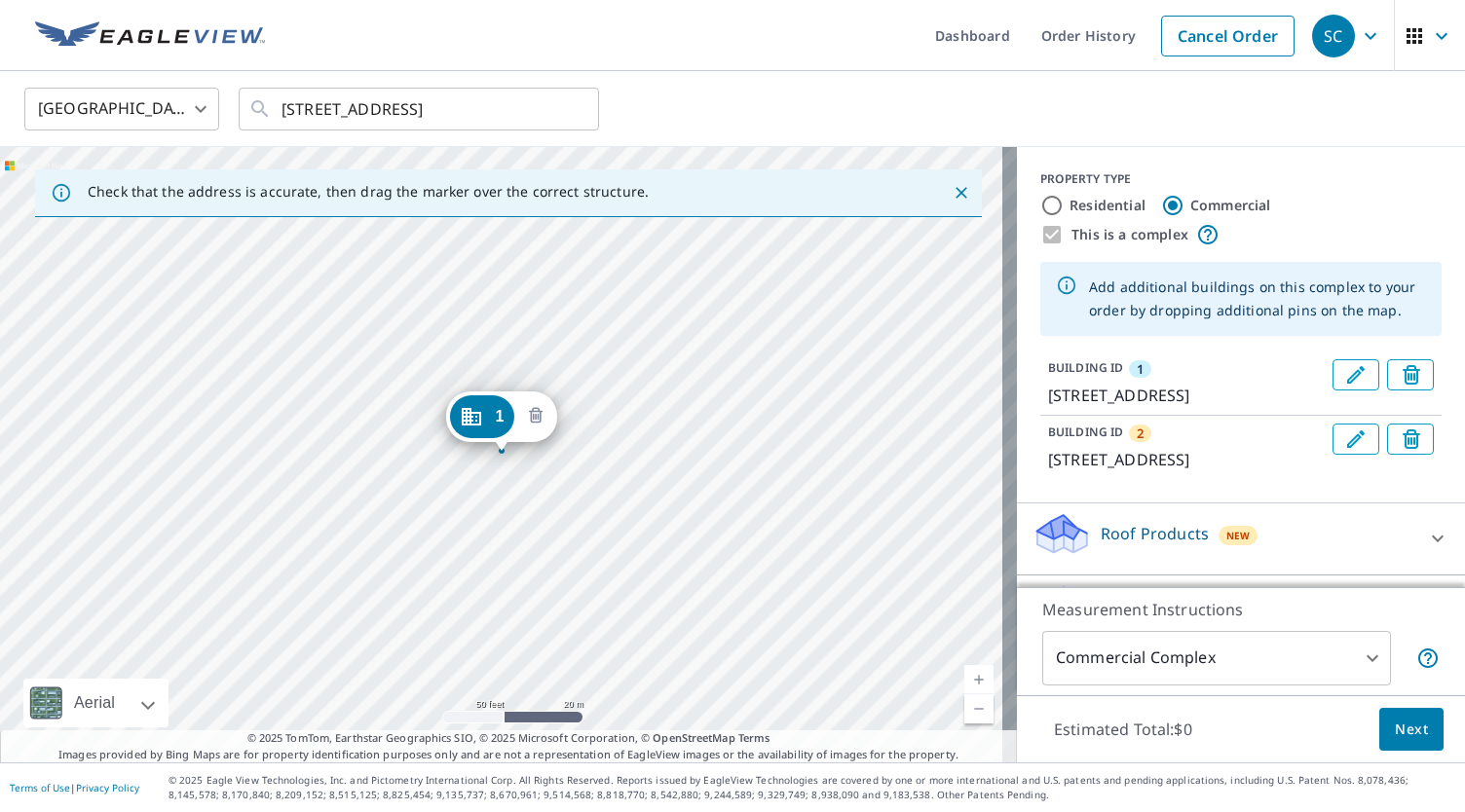 click 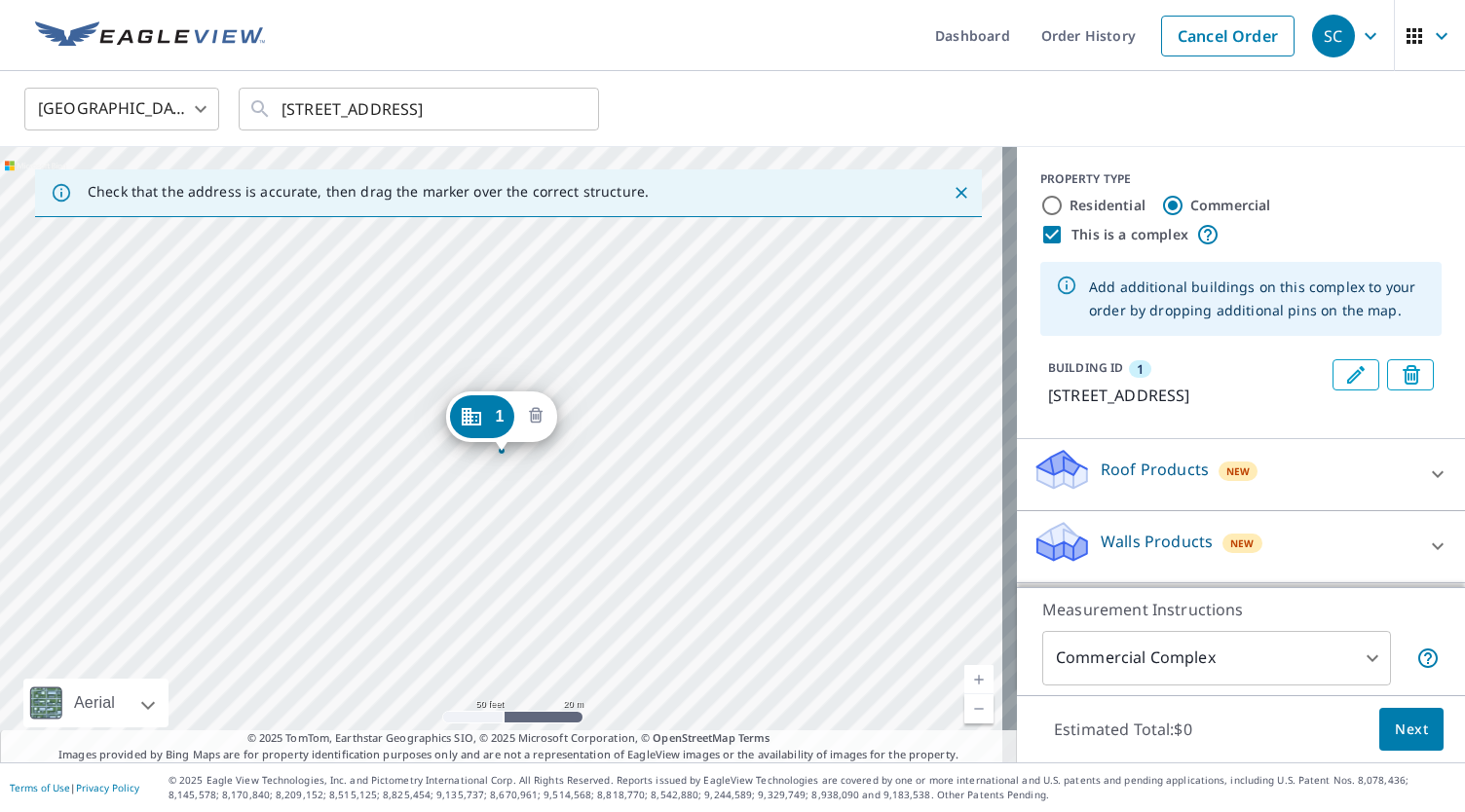 click 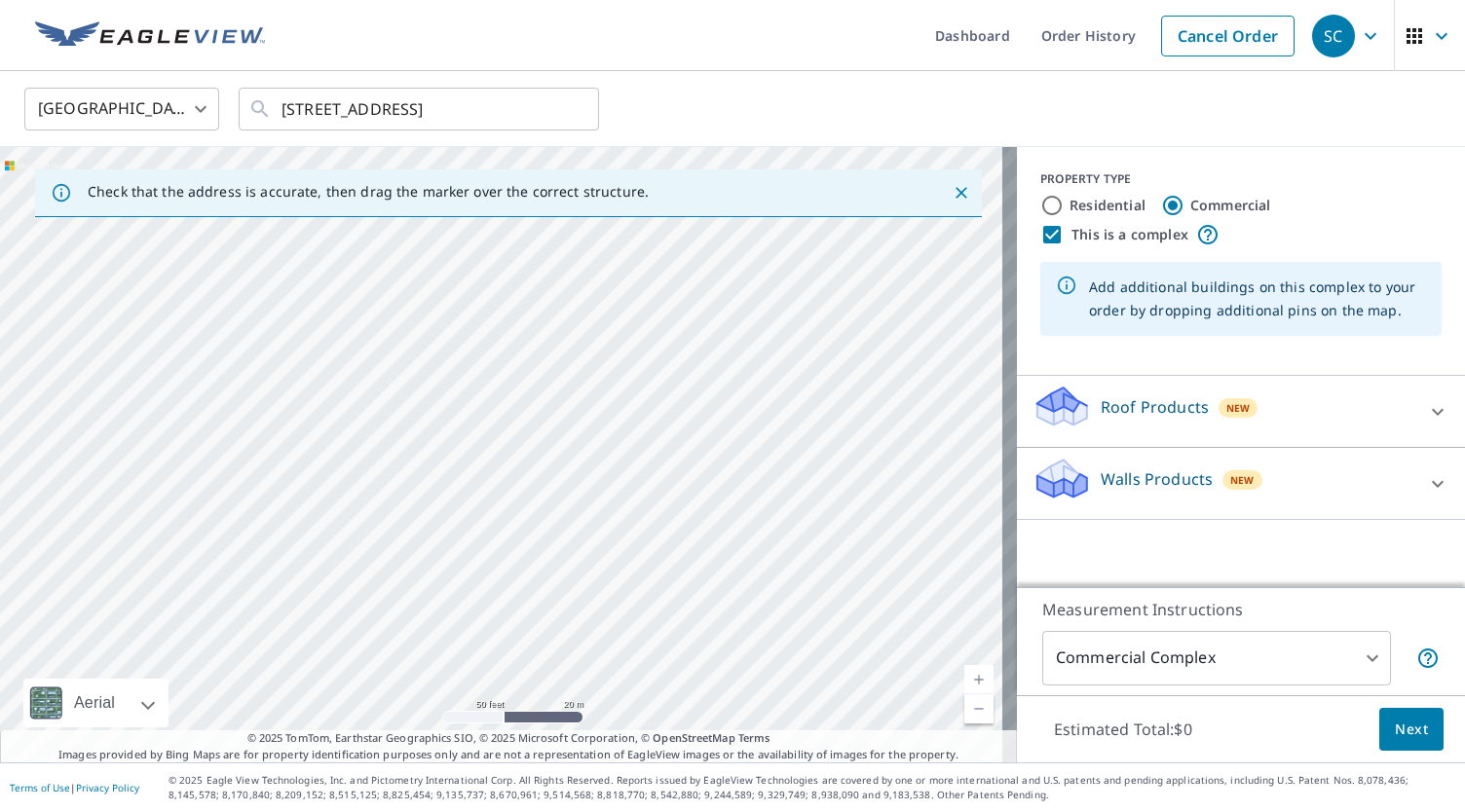 drag, startPoint x: 355, startPoint y: 396, endPoint x: 770, endPoint y: 543, distance: 440.26583 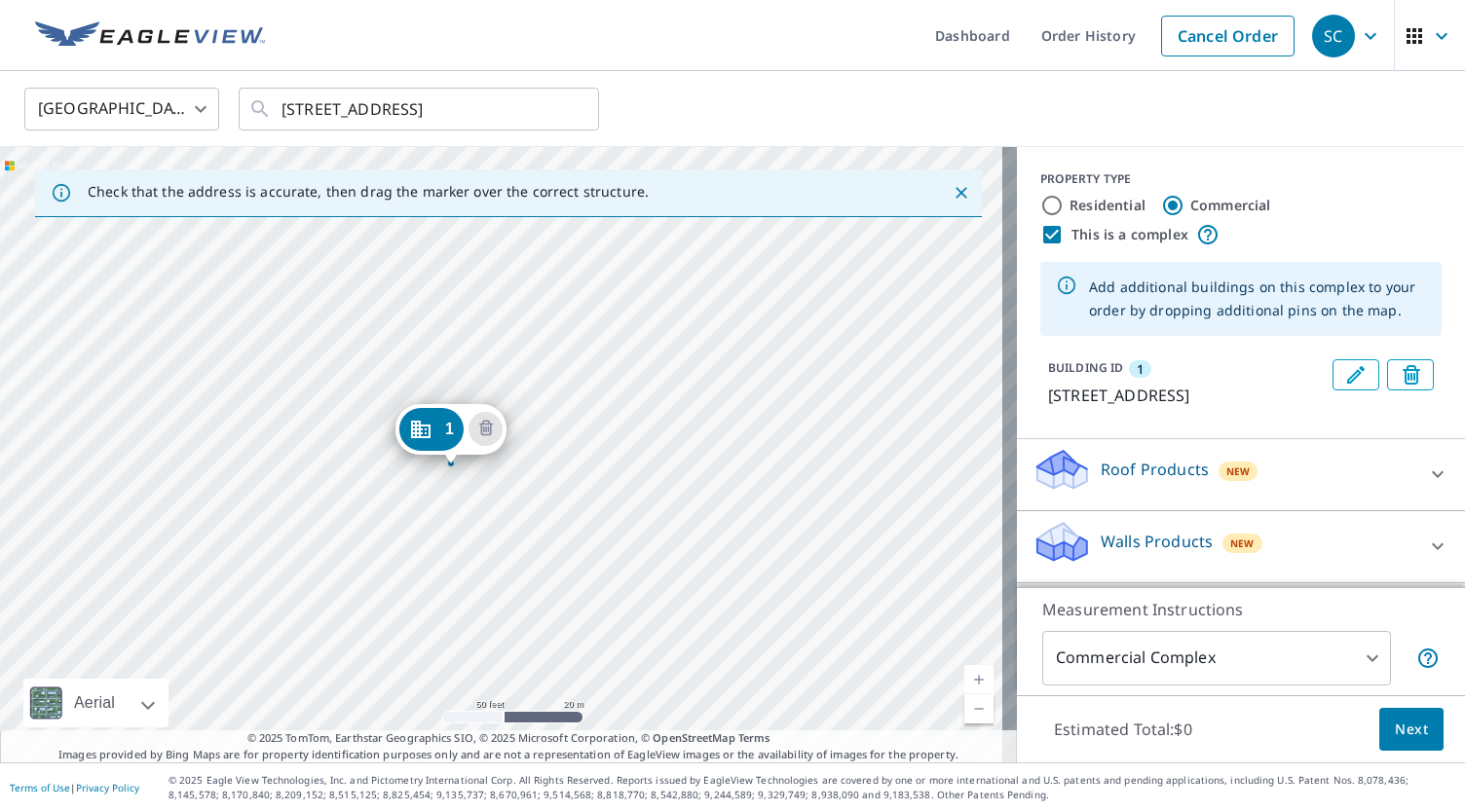 drag, startPoint x: 501, startPoint y: 423, endPoint x: 450, endPoint y: 435, distance: 52.392748 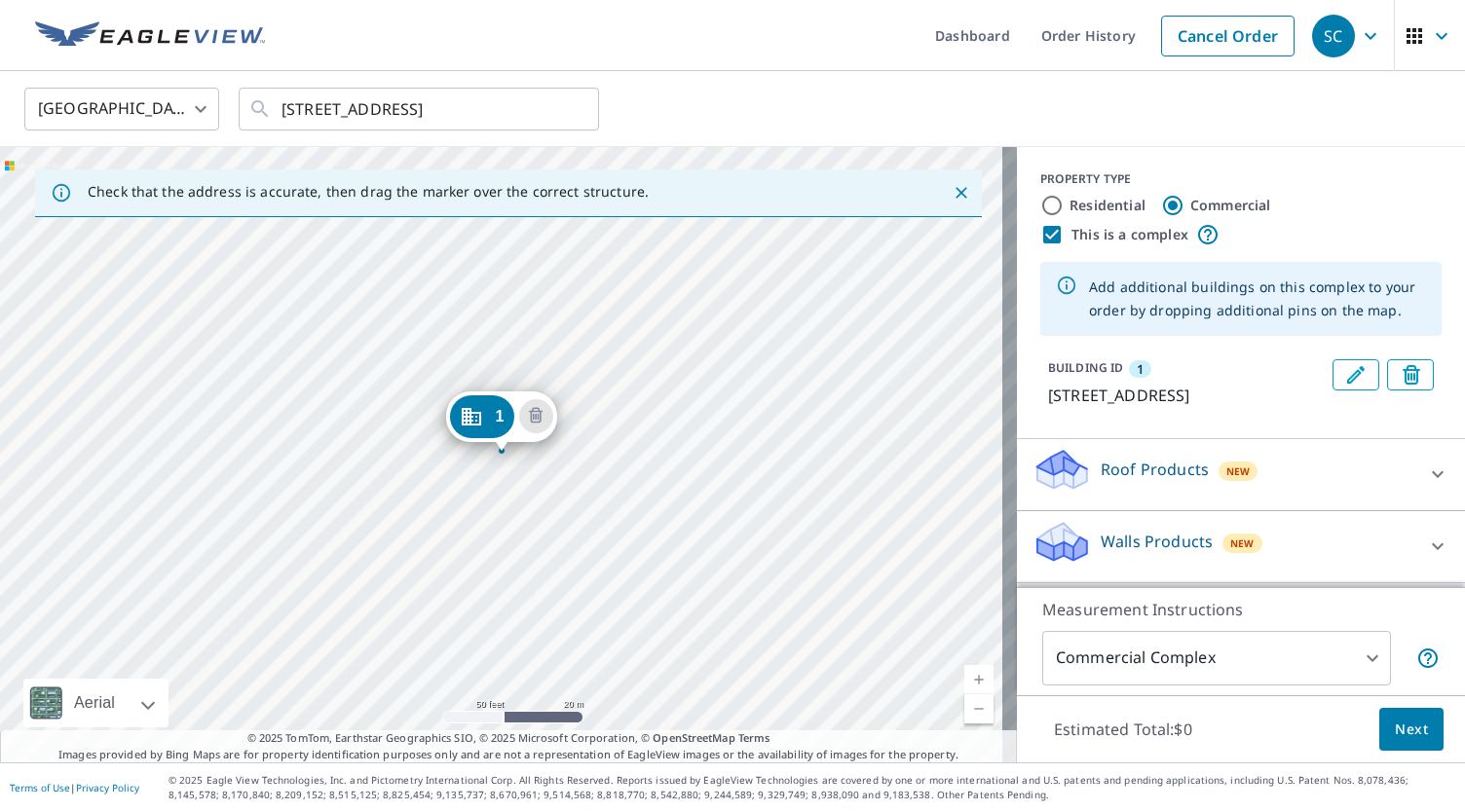 click on "1 [STREET_ADDRESS]" at bounding box center (508, 455) 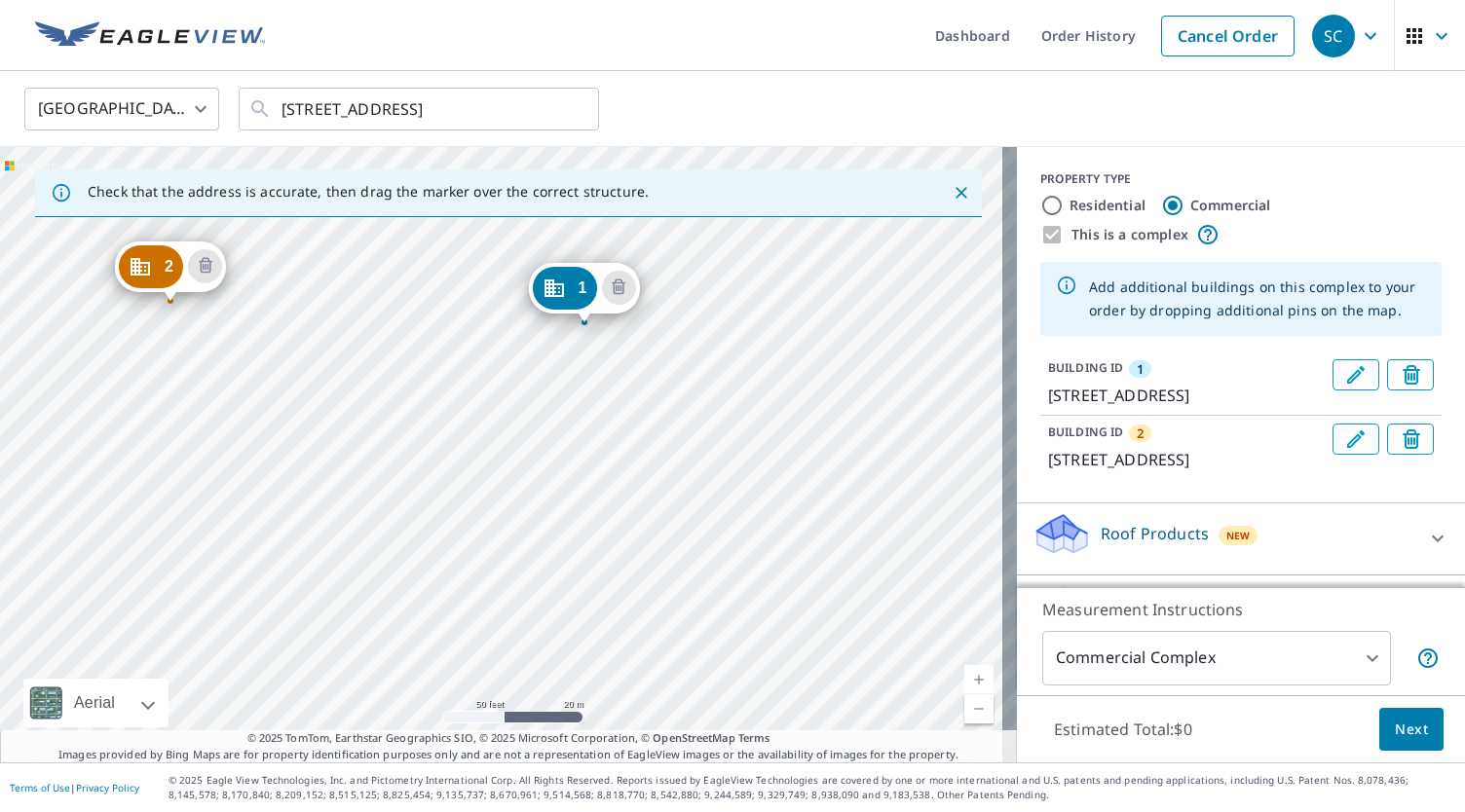 drag, startPoint x: 73, startPoint y: 500, endPoint x: 151, endPoint y: 369, distance: 152.46311 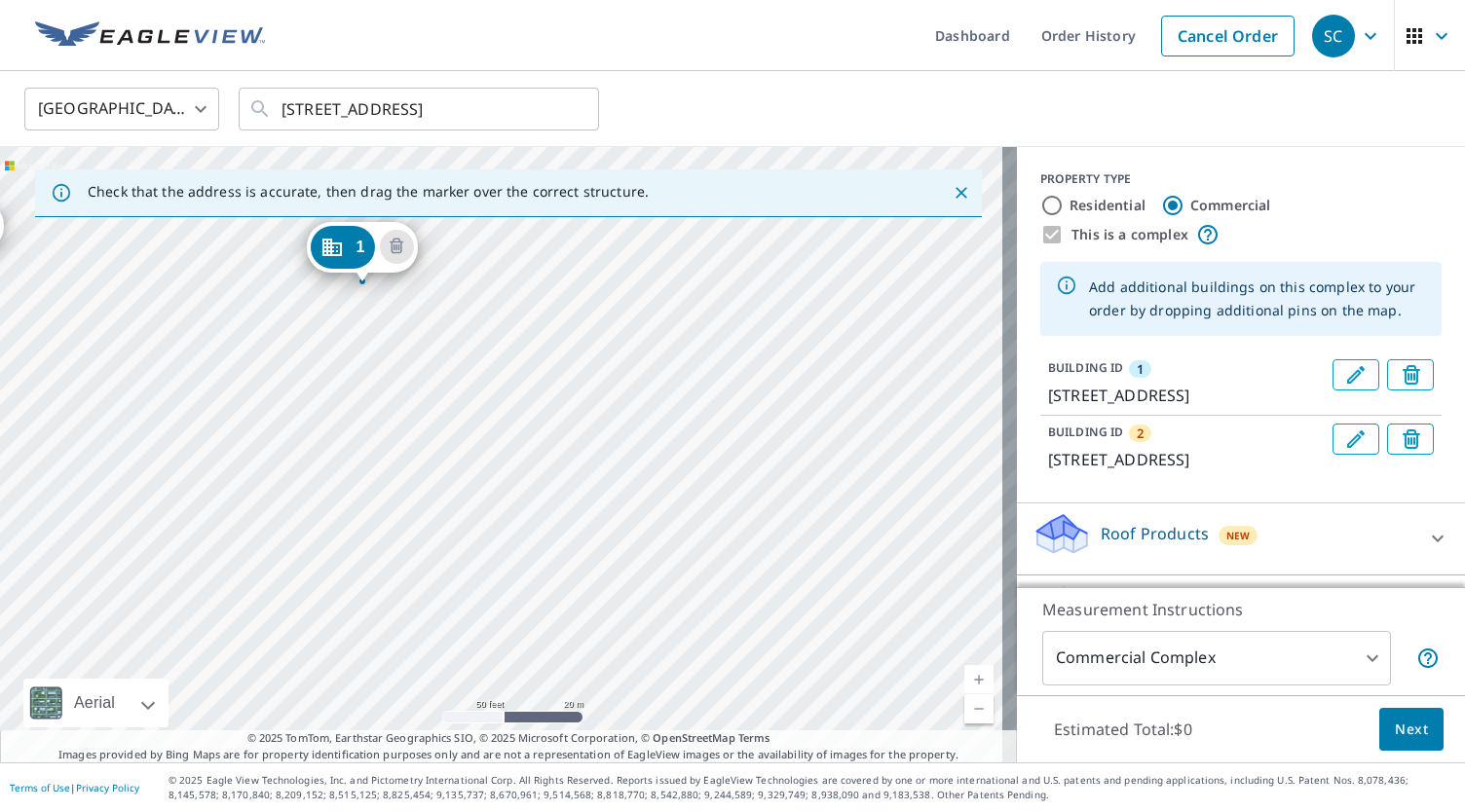 drag, startPoint x: 670, startPoint y: 564, endPoint x: 450, endPoint y: 525, distance: 223.43008 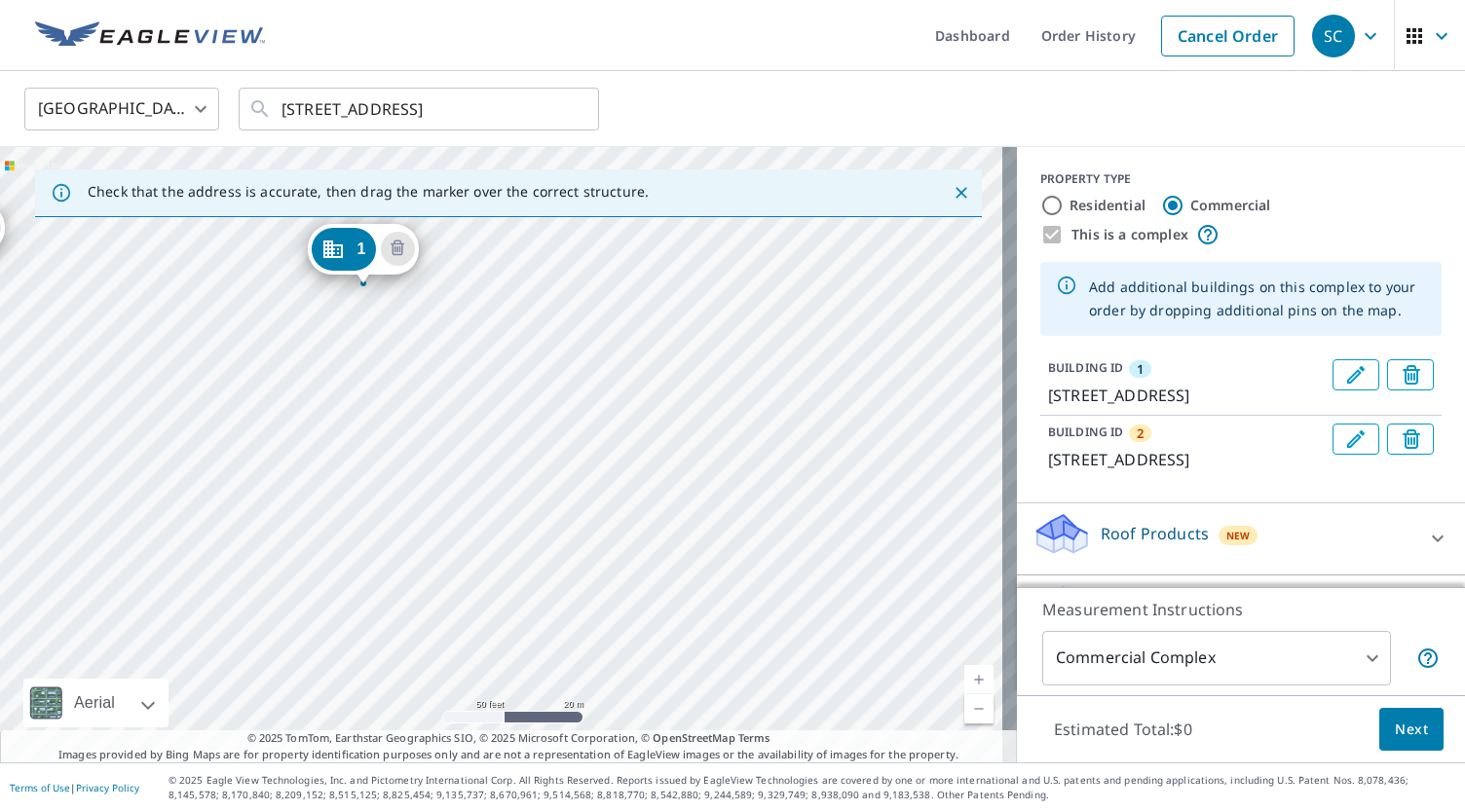 click on "2 [STREET_ADDRESS] 1 [STREET_ADDRESS]" at bounding box center (508, 455) 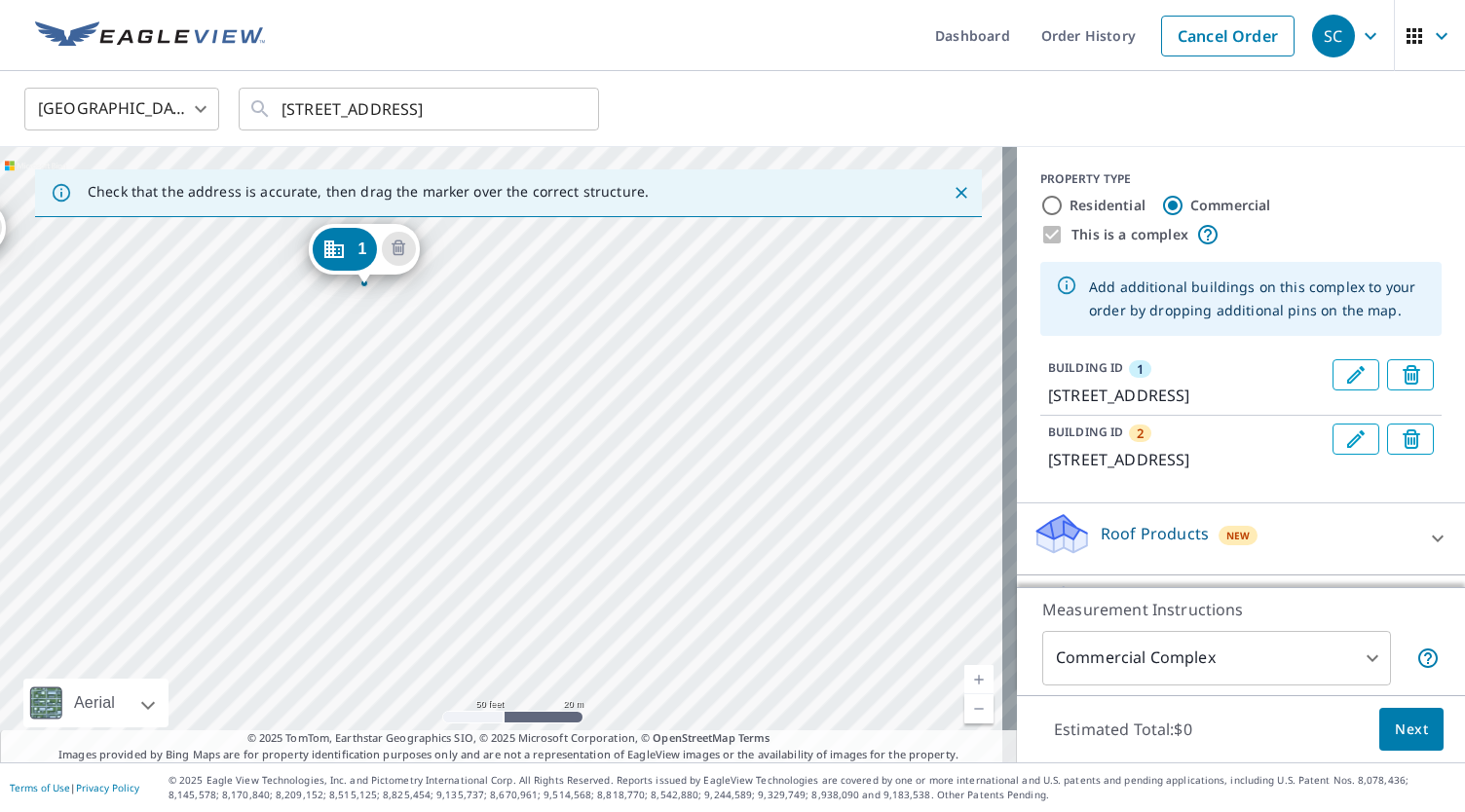 click on "2 [STREET_ADDRESS] 1 [STREET_ADDRESS]" at bounding box center (508, 455) 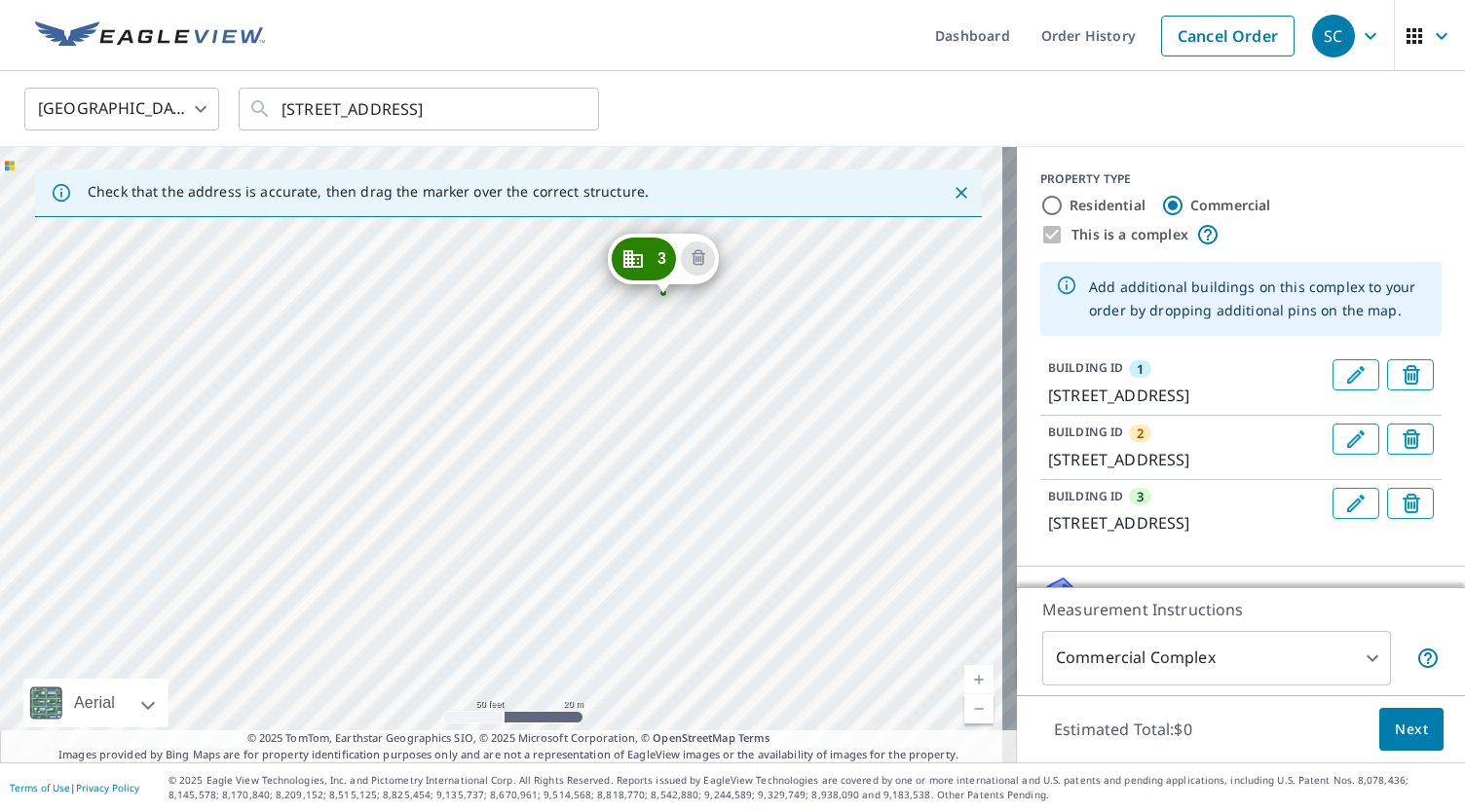 drag, startPoint x: 341, startPoint y: 604, endPoint x: 494, endPoint y: 348, distance: 298.23648 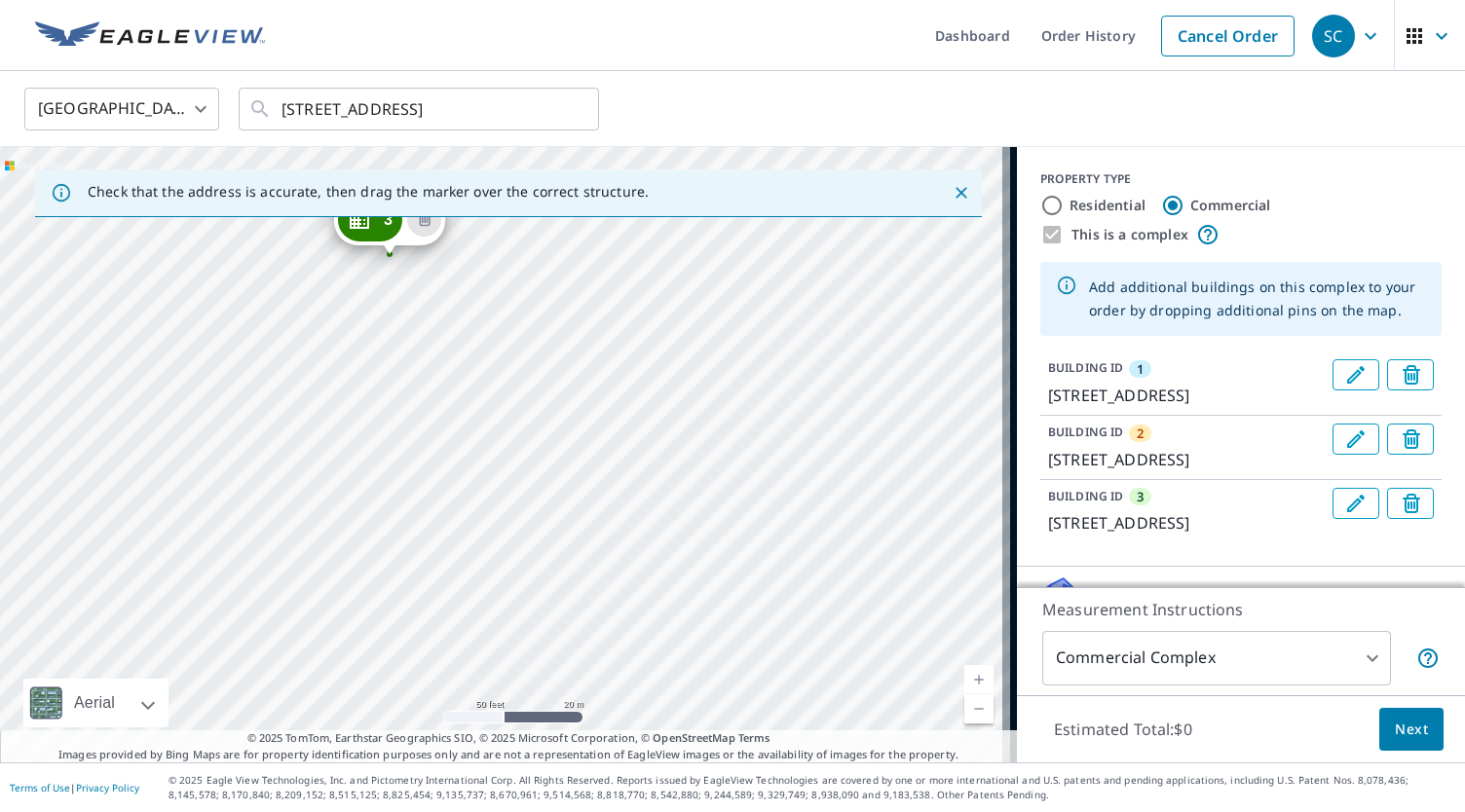 drag, startPoint x: 894, startPoint y: 560, endPoint x: 620, endPoint y: 520, distance: 276.9043 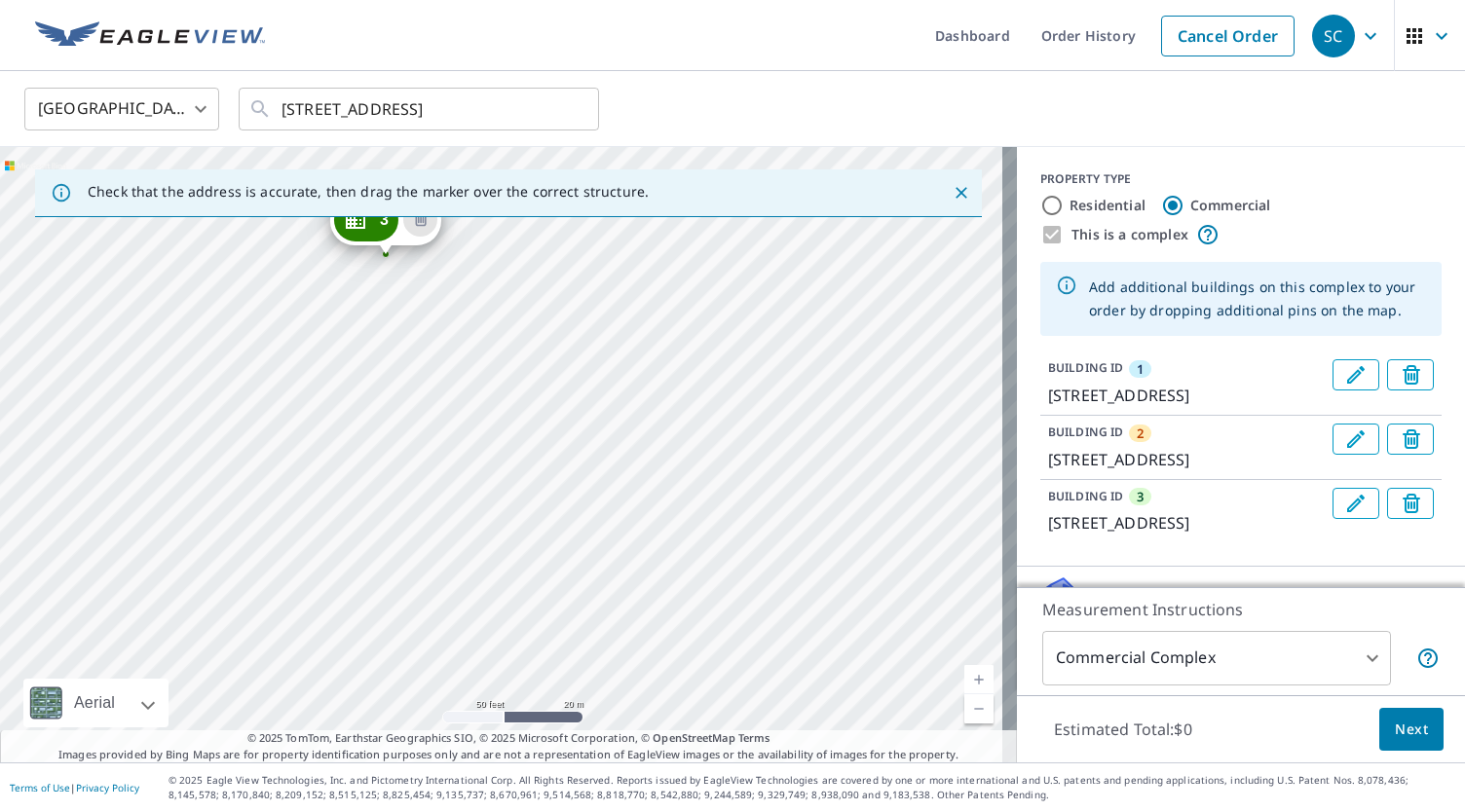 click on "2 [STREET_ADDRESS] 3 [STREET_ADDRESS] 1 [STREET_ADDRESS]" at bounding box center (508, 455) 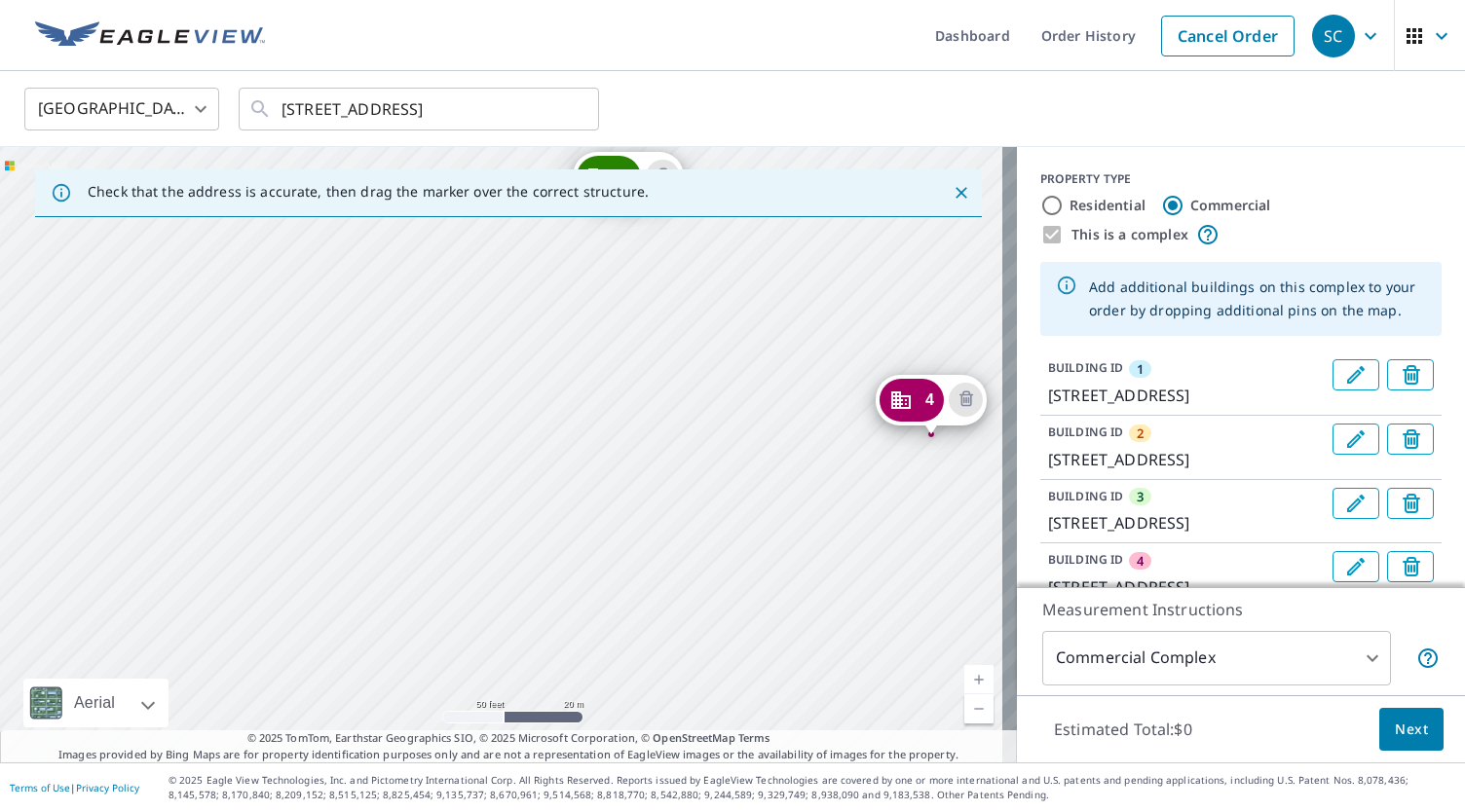 drag, startPoint x: 462, startPoint y: 655, endPoint x: 503, endPoint y: 243, distance: 414.04 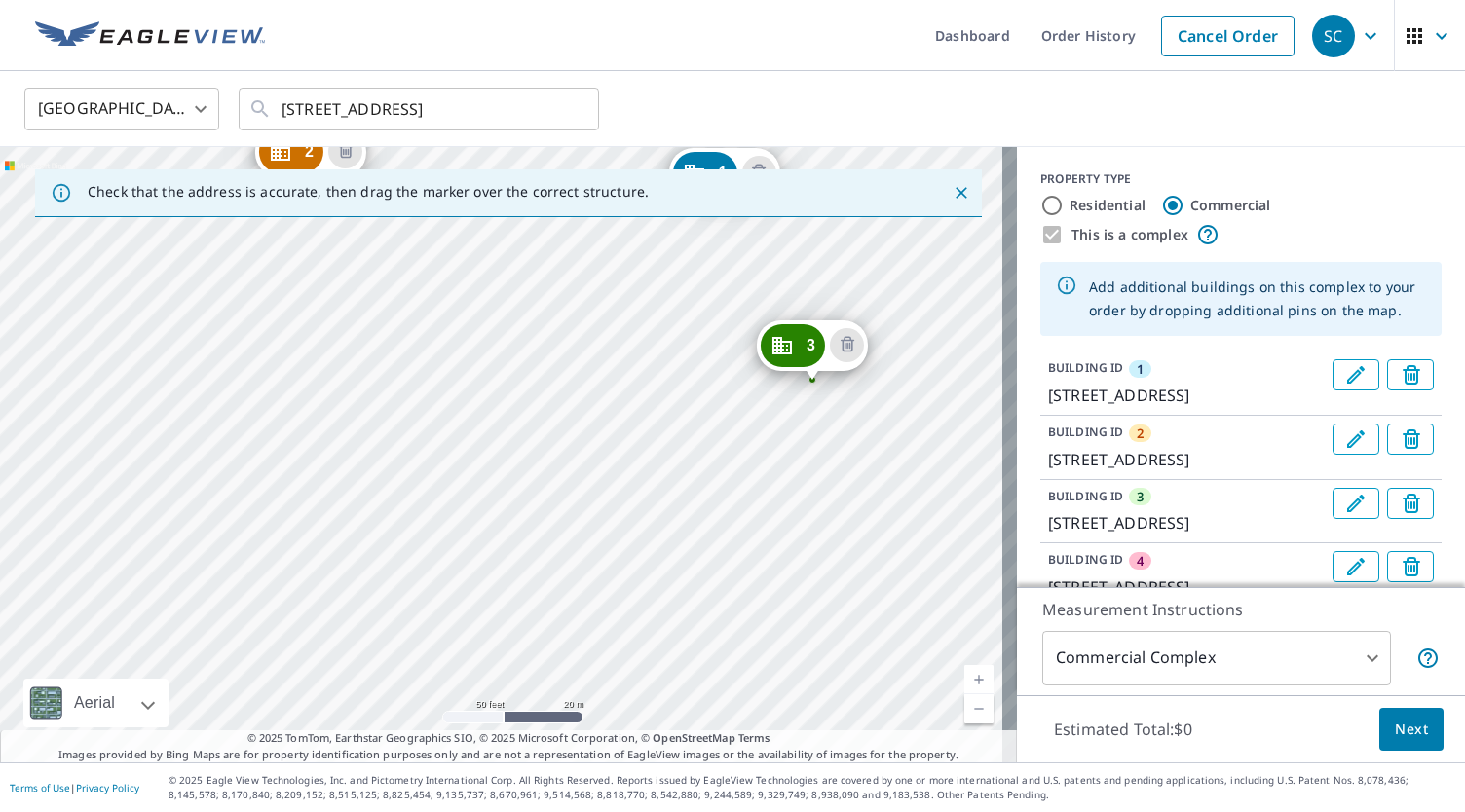 drag, startPoint x: 545, startPoint y: 410, endPoint x: 727, endPoint y: 581, distance: 249.72985 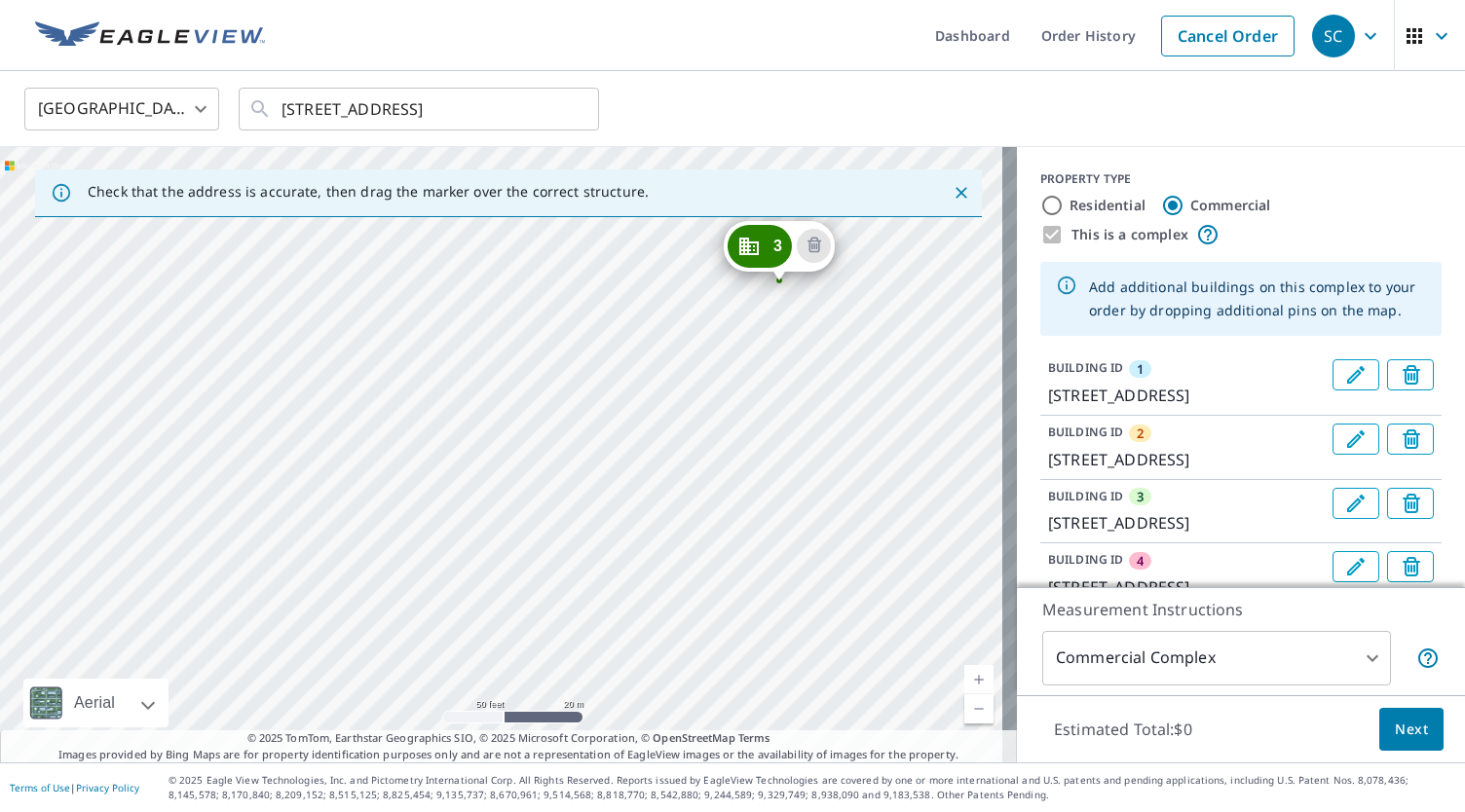 drag, startPoint x: 483, startPoint y: 405, endPoint x: 571, endPoint y: 511, distance: 137.76792 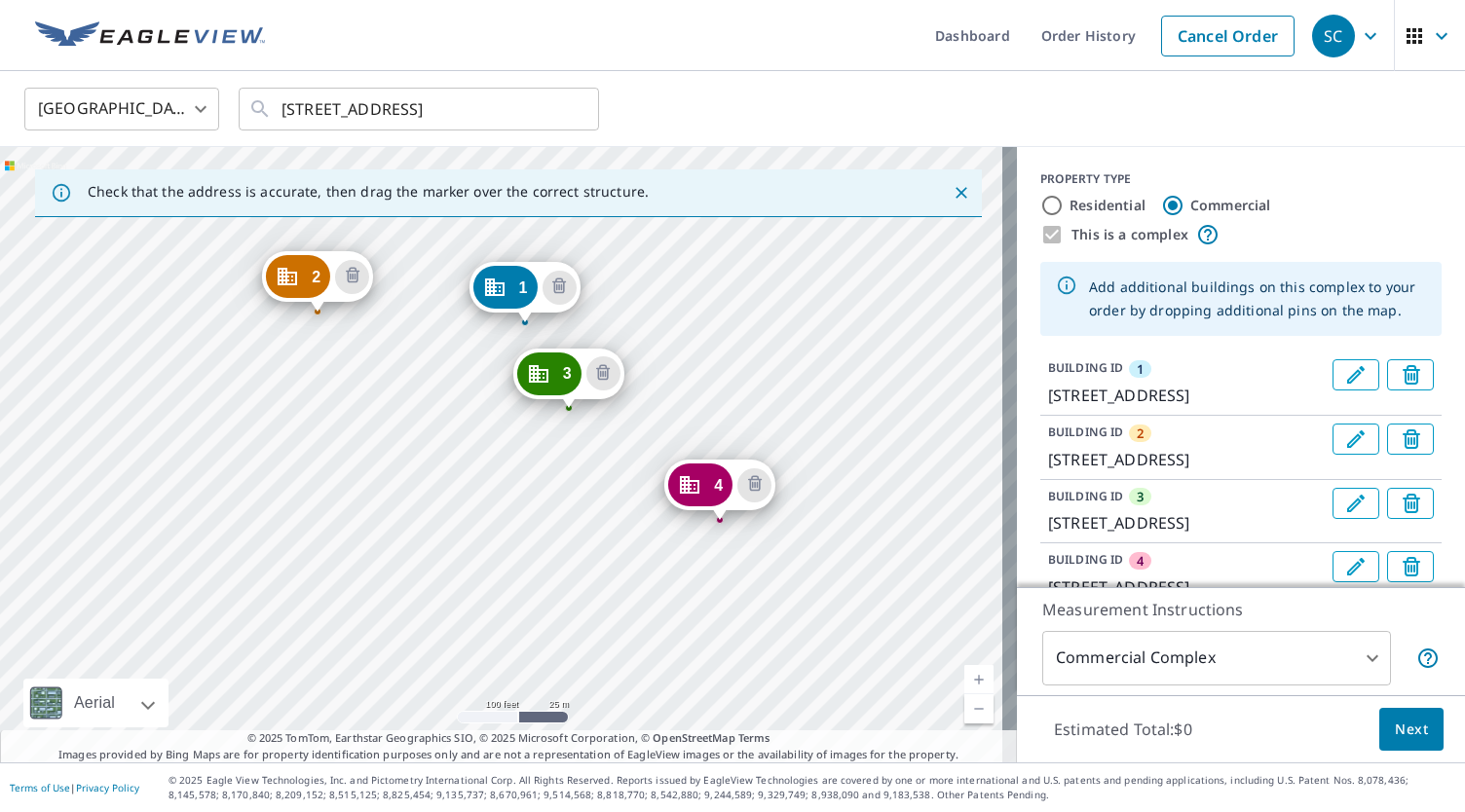 drag, startPoint x: 525, startPoint y: 606, endPoint x: 422, endPoint y: 527, distance: 129.8075 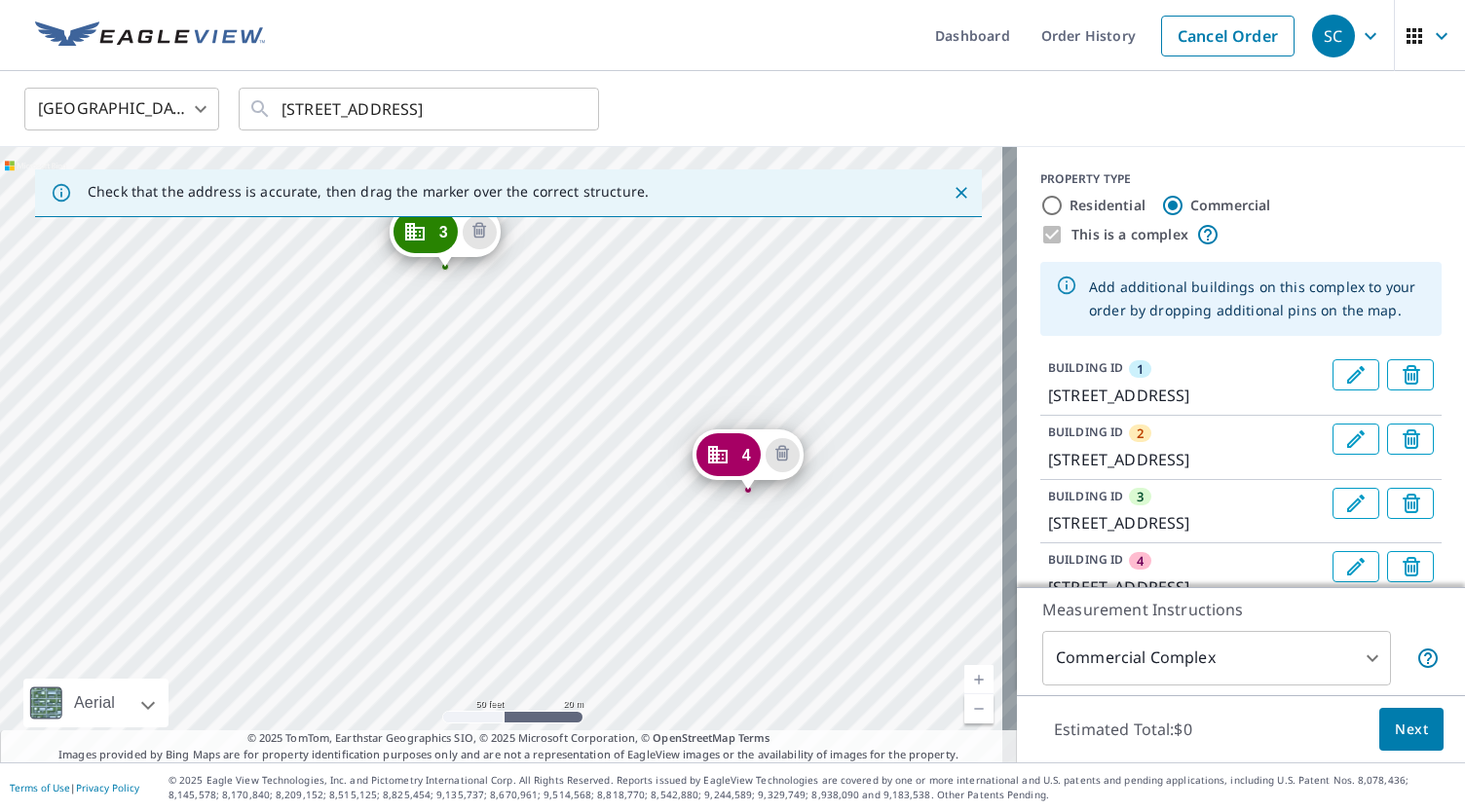 click on "2 [STREET_ADDRESS] 3 [STREET_ADDRESS] 4 [STREET_ADDRESS] 1 [STREET_ADDRESS]" at bounding box center [508, 455] 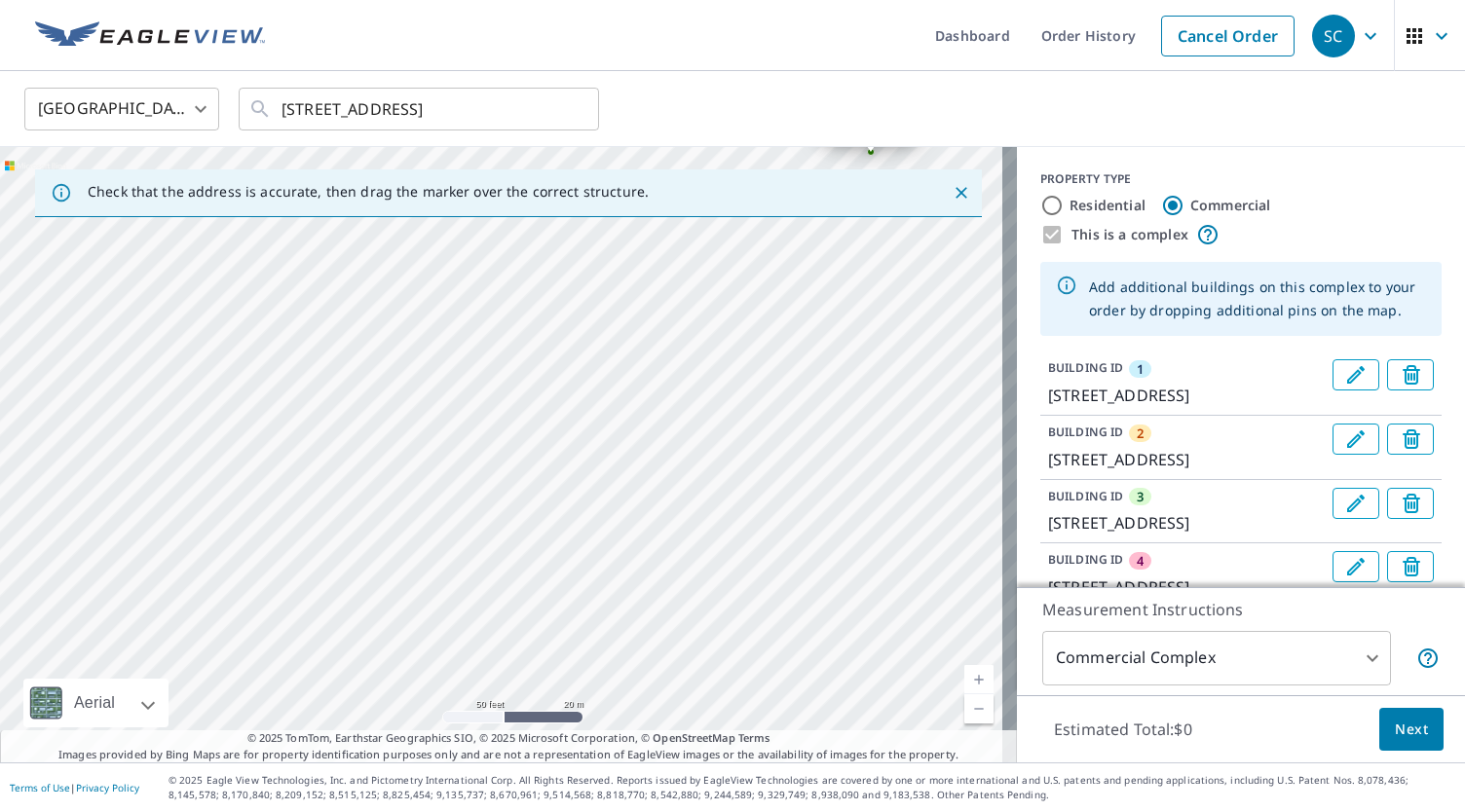 click on "2 [STREET_ADDRESS] 3 [STREET_ADDRESS] 4 [STREET_ADDRESS] 5 [STREET_ADDRESS] 1 [STREET_ADDRESS]" at bounding box center (508, 455) 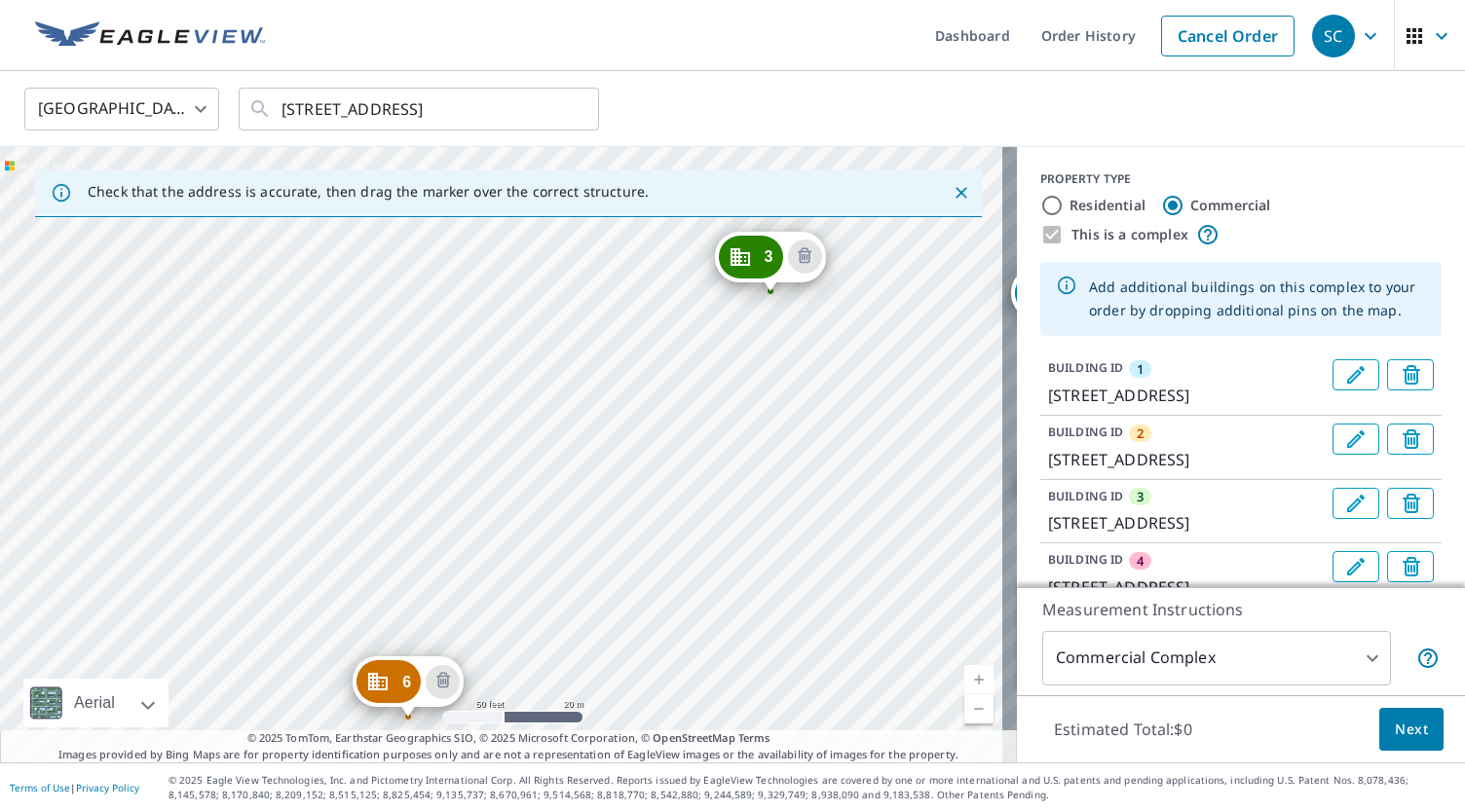 click on "2 [STREET_ADDRESS] 3 [STREET_ADDRESS] 4 [STREET_ADDRESS] 5 [STREET_ADDRESS] 6 [STREET_ADDRESS] 1 [STREET_ADDRESS]" at bounding box center (508, 455) 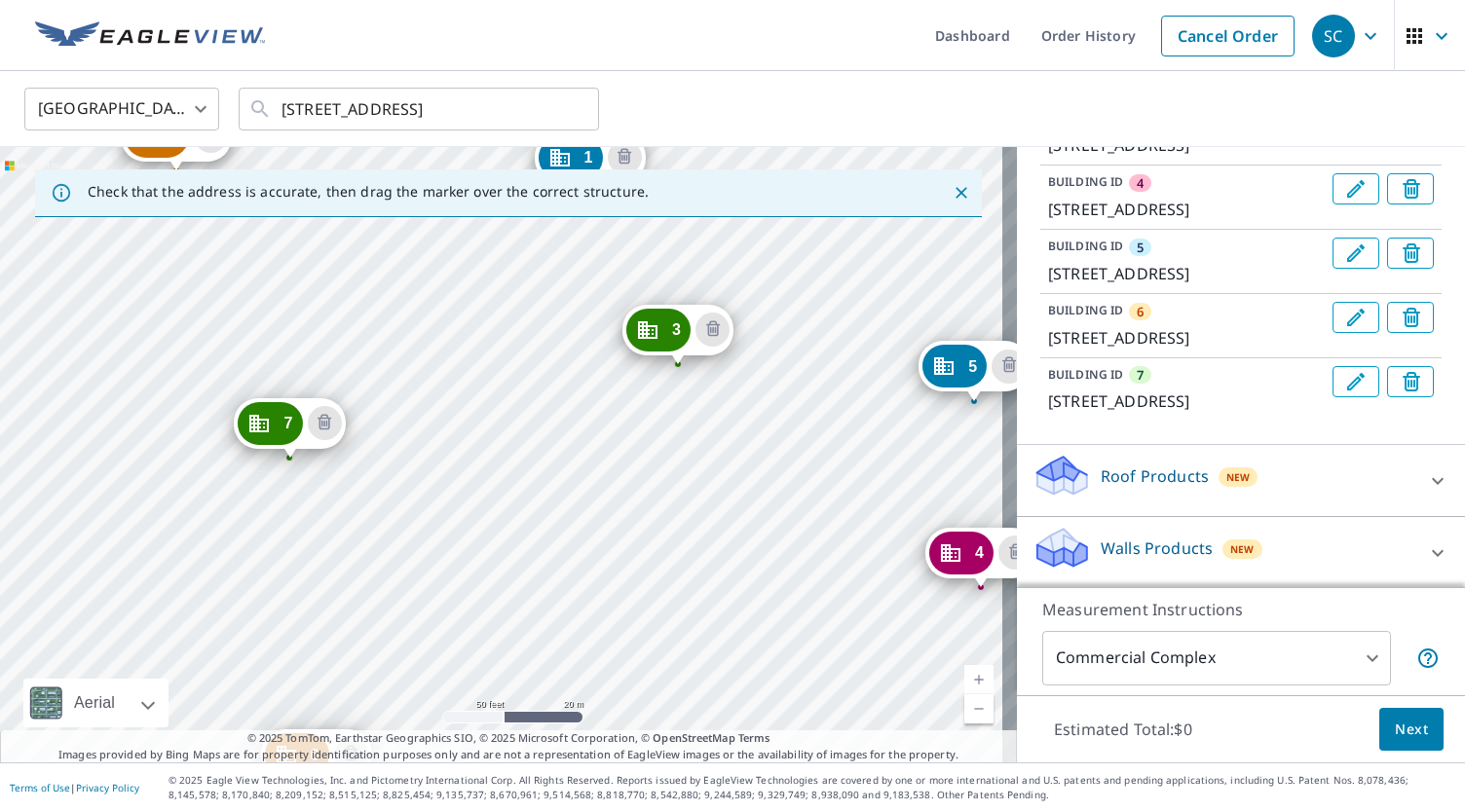 scroll, scrollTop: 0, scrollLeft: 0, axis: both 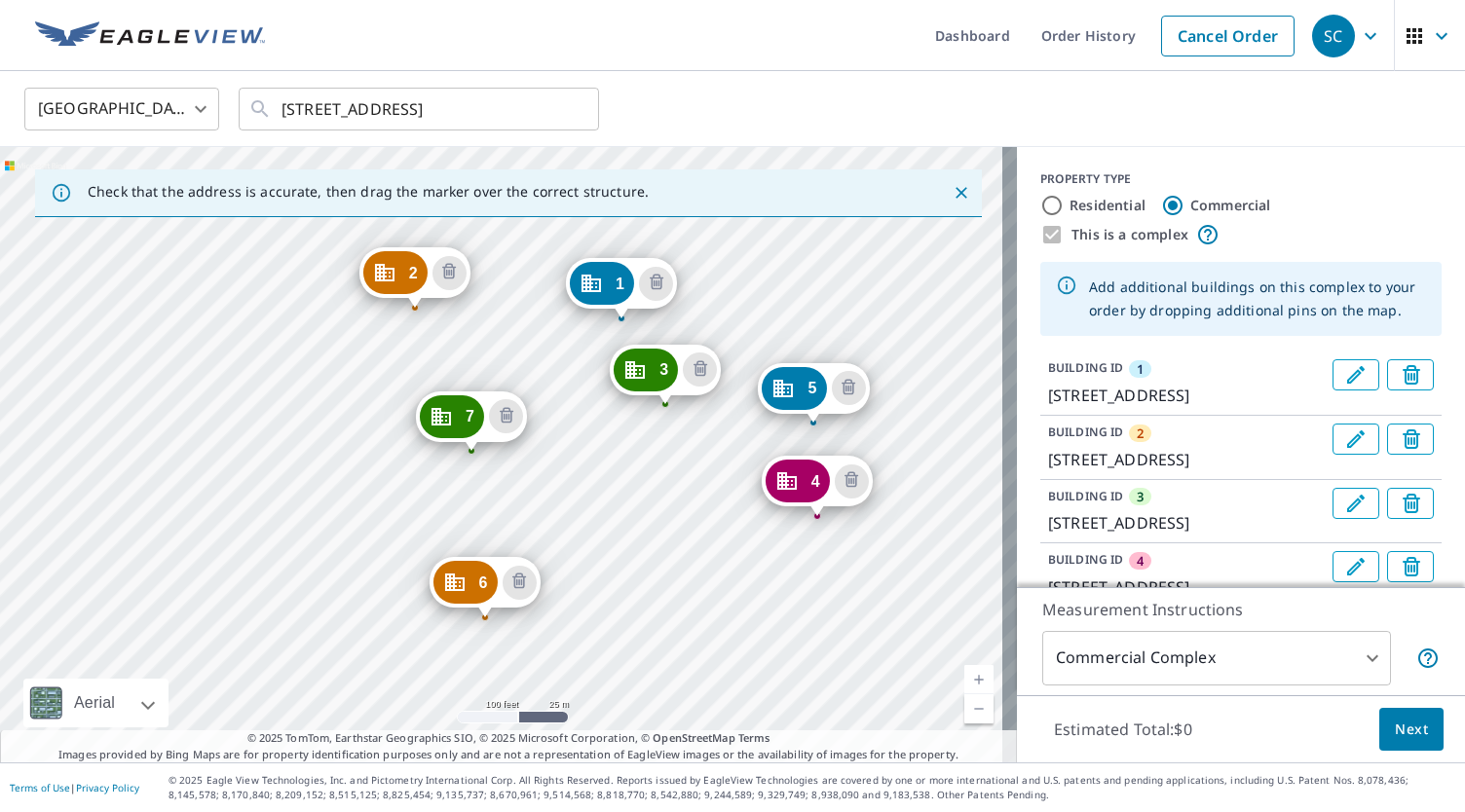 click on "Next" at bounding box center [1411, 729] 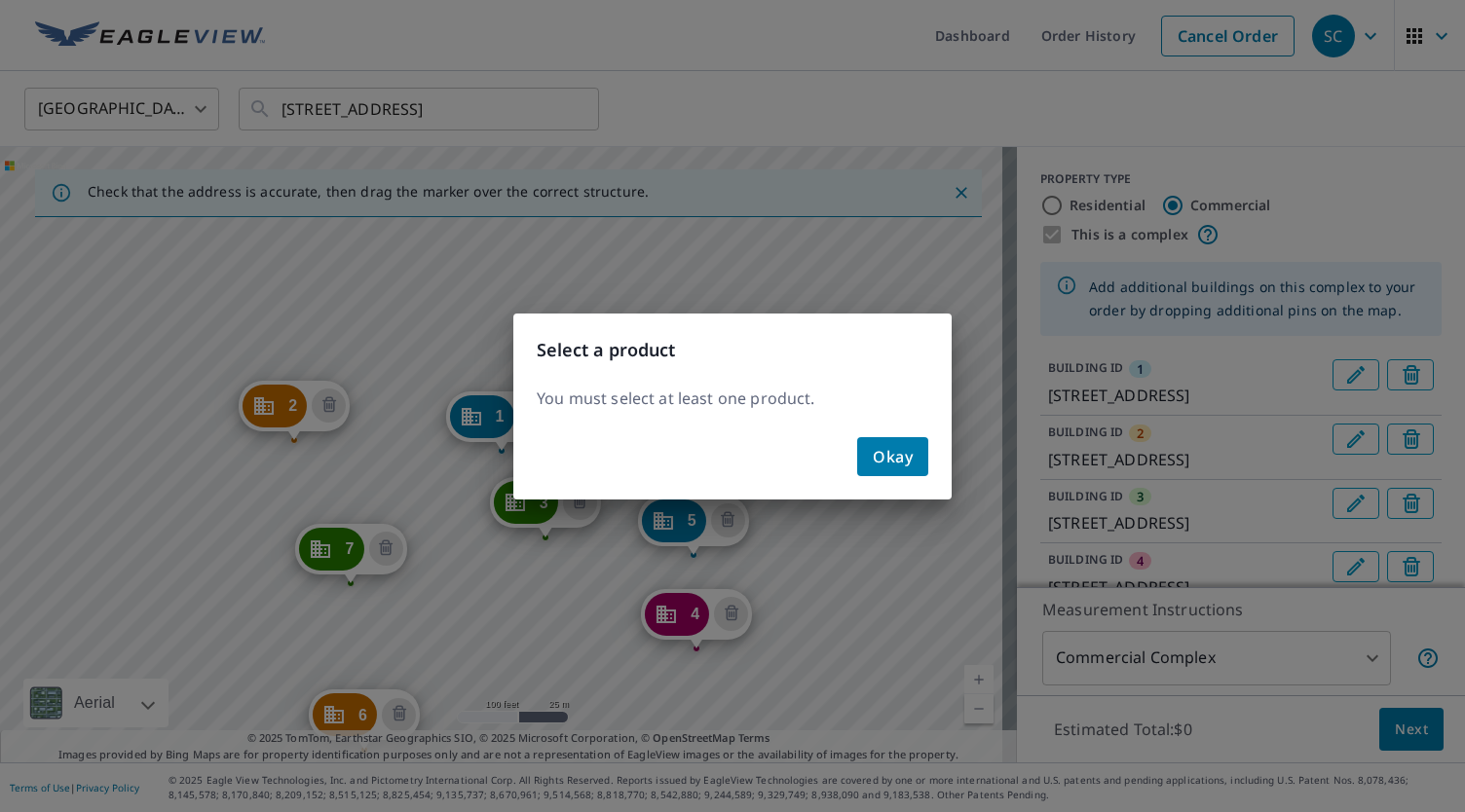 click on "Okay" at bounding box center [892, 457] 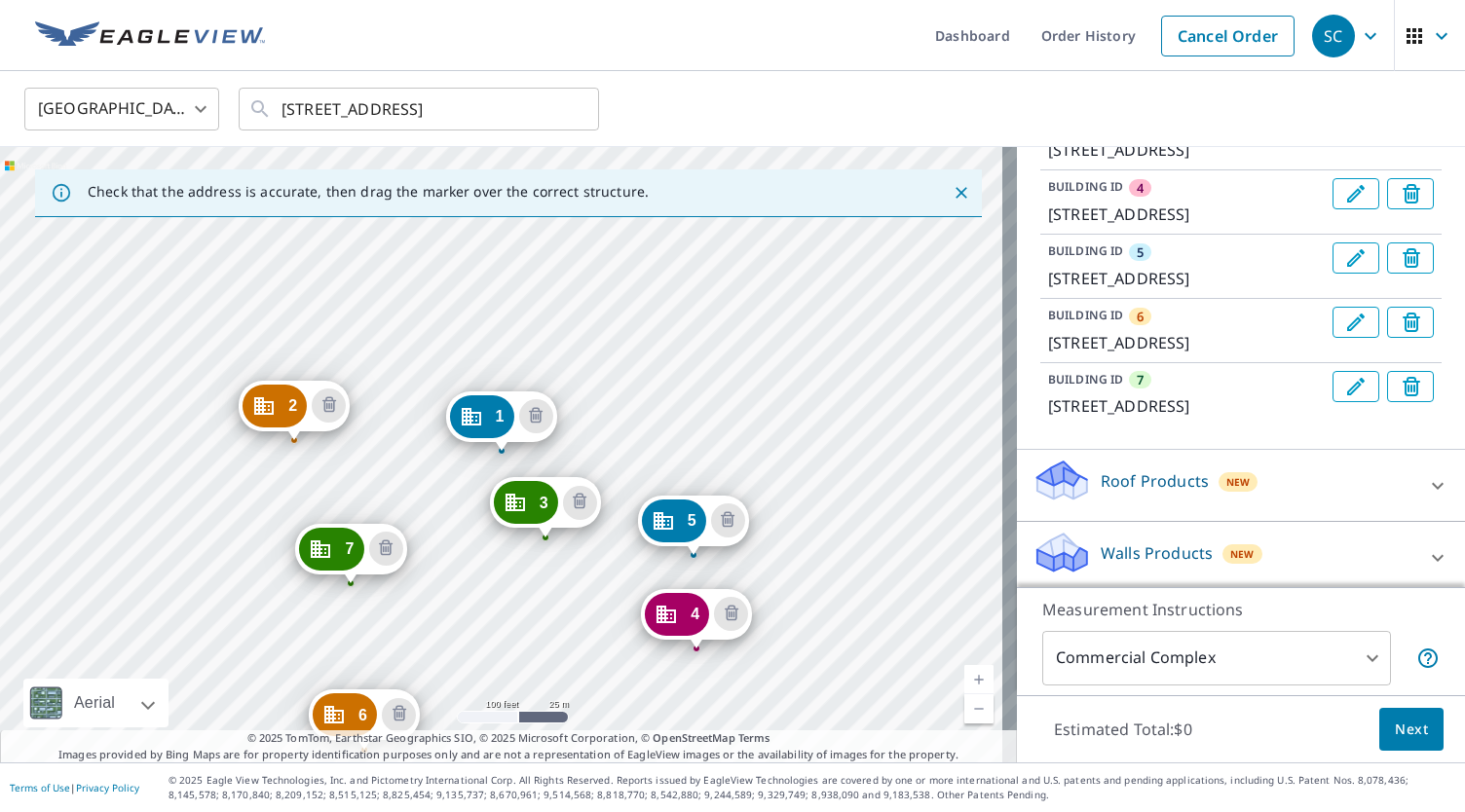 scroll, scrollTop: 378, scrollLeft: 0, axis: vertical 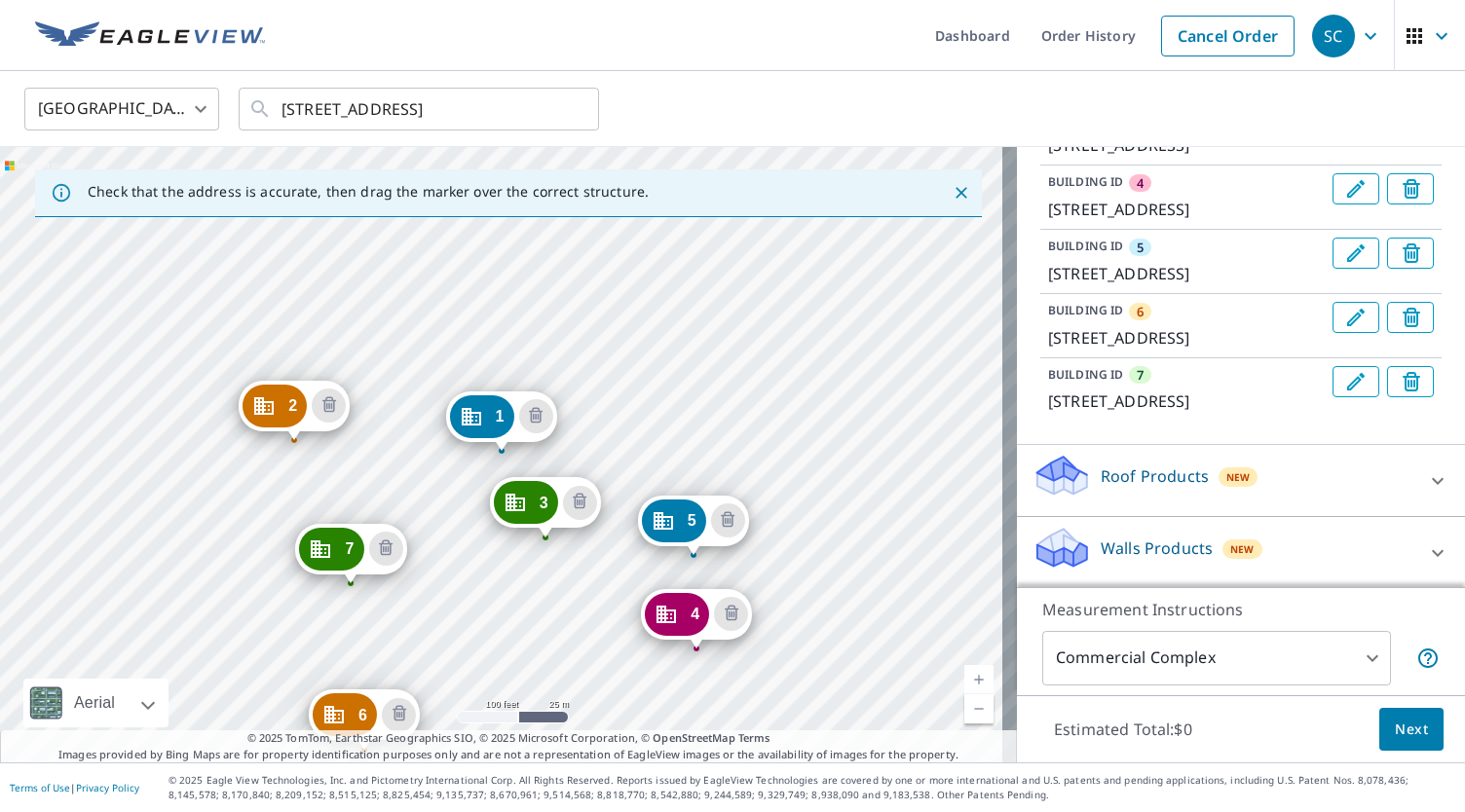 click on "Roof Products New" at bounding box center [1223, 480] 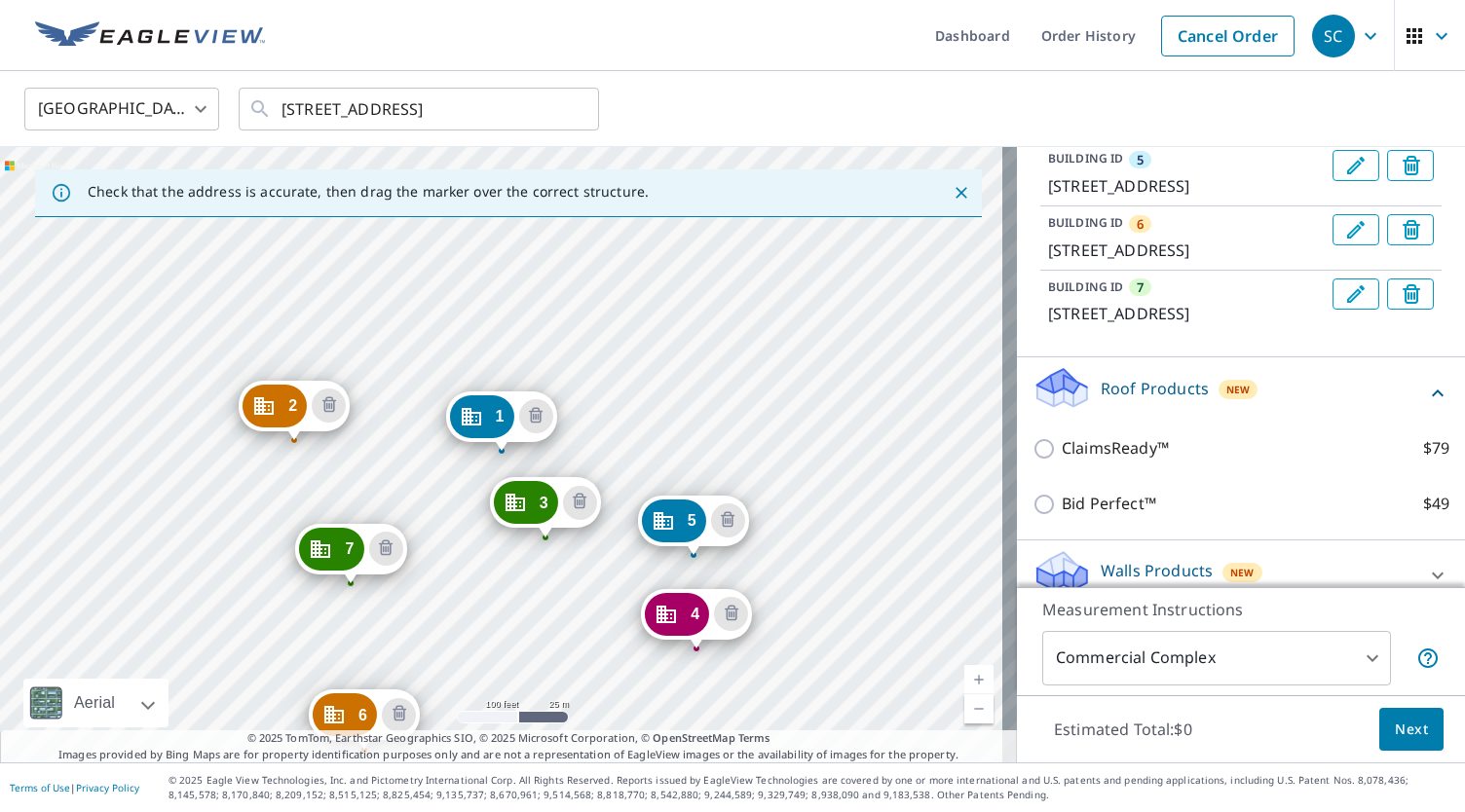 scroll, scrollTop: 490, scrollLeft: 0, axis: vertical 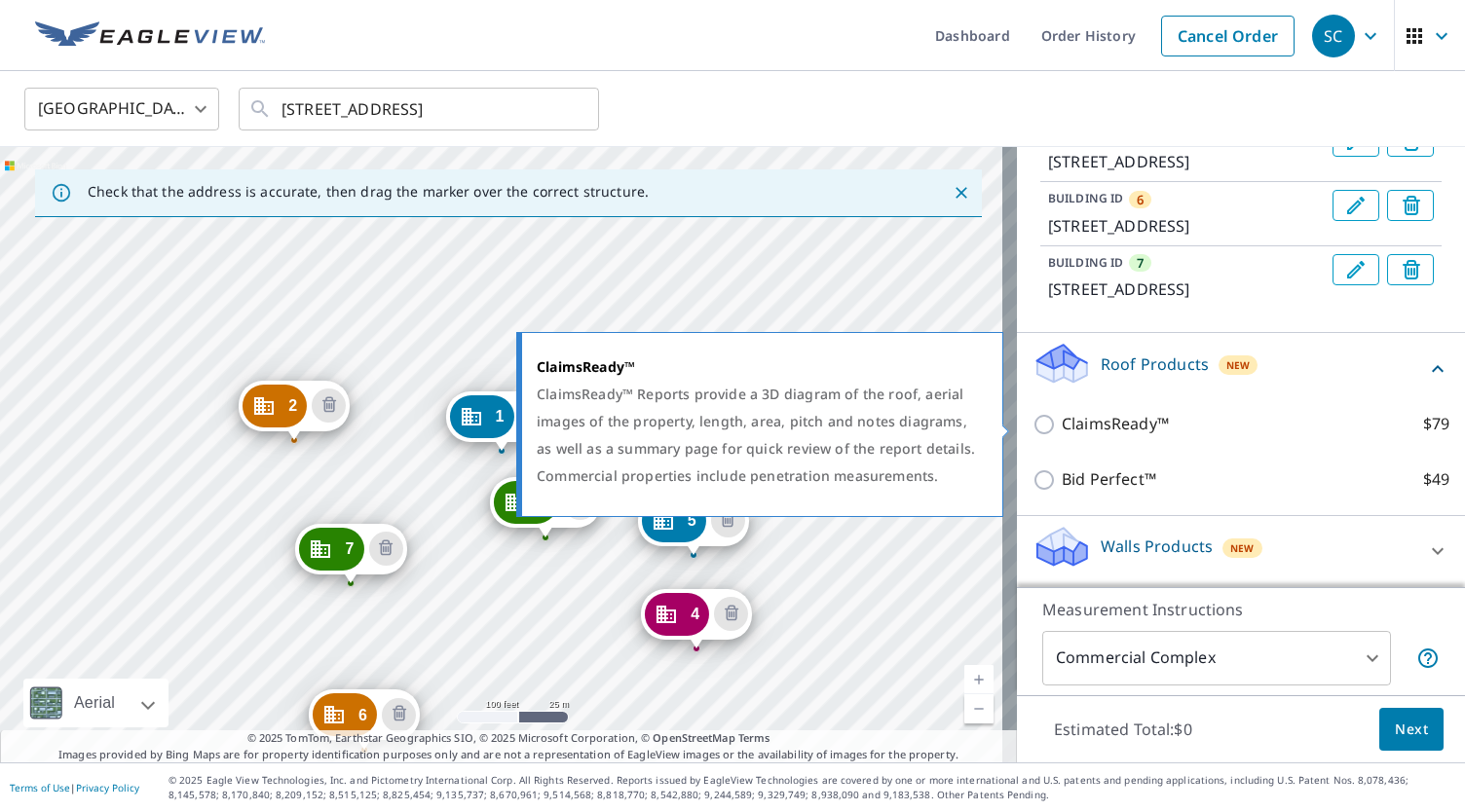 click on "ClaimsReady™" at bounding box center (1115, 424) 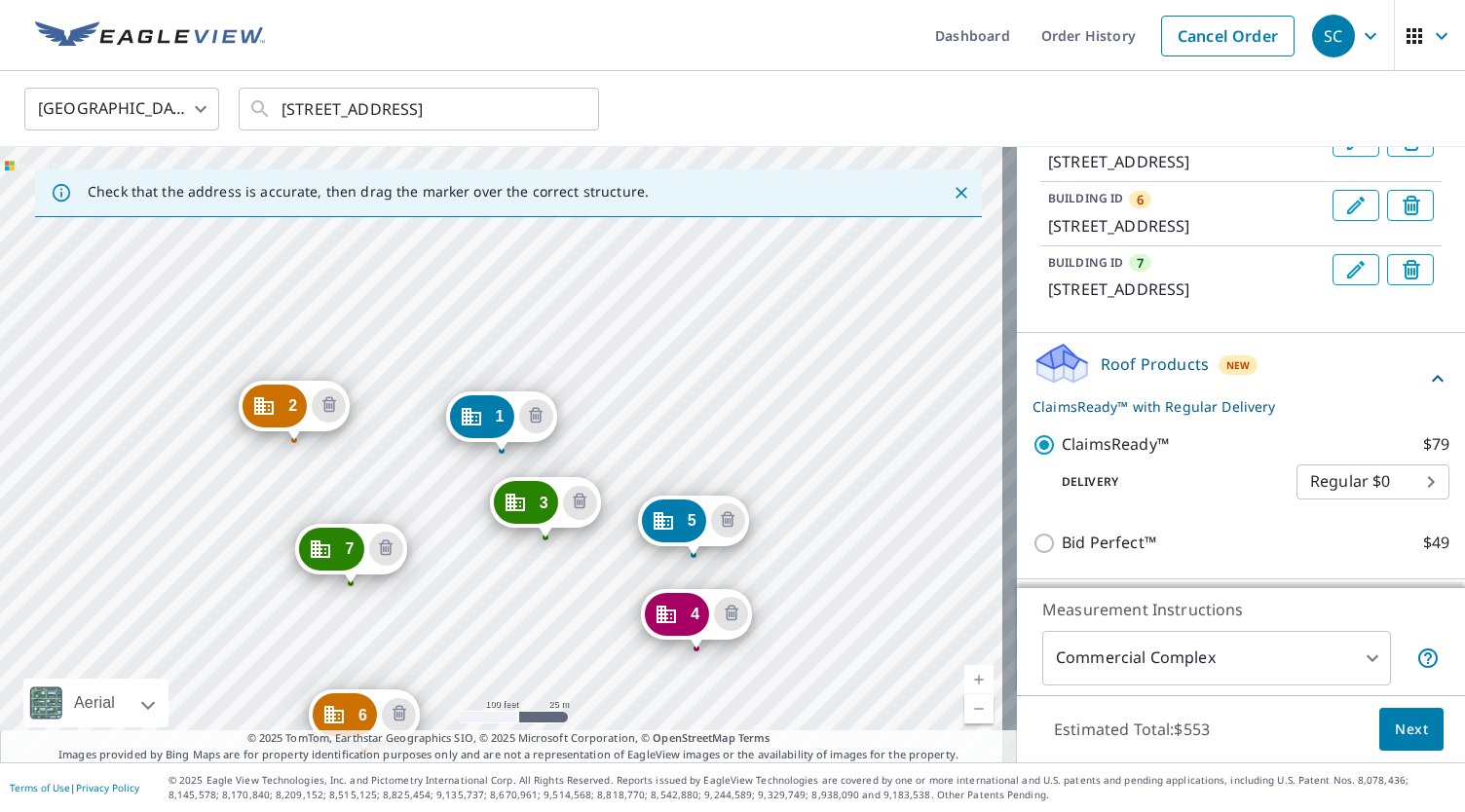 click on "Next" at bounding box center (1411, 729) 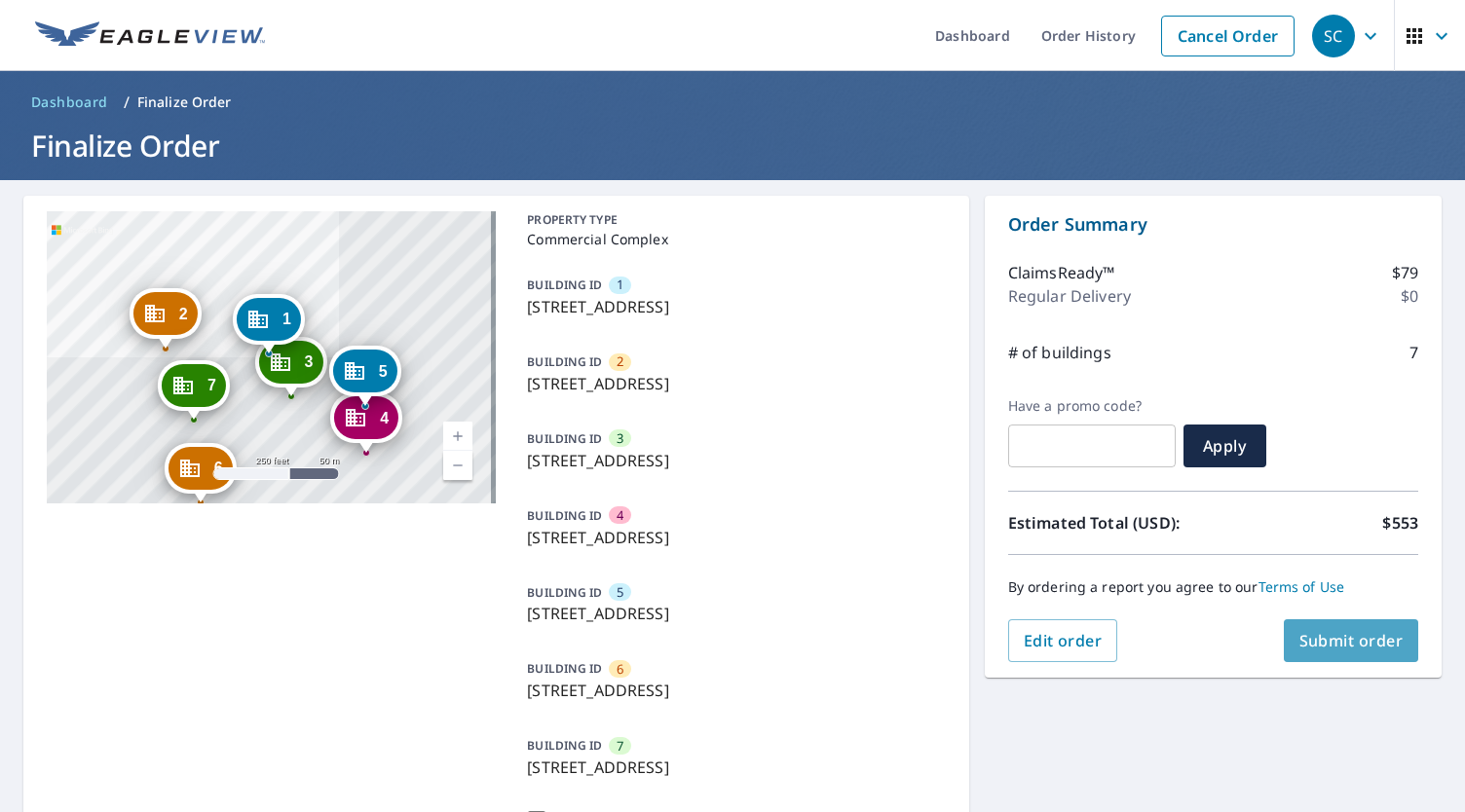 click on "Submit order" at bounding box center (1351, 641) 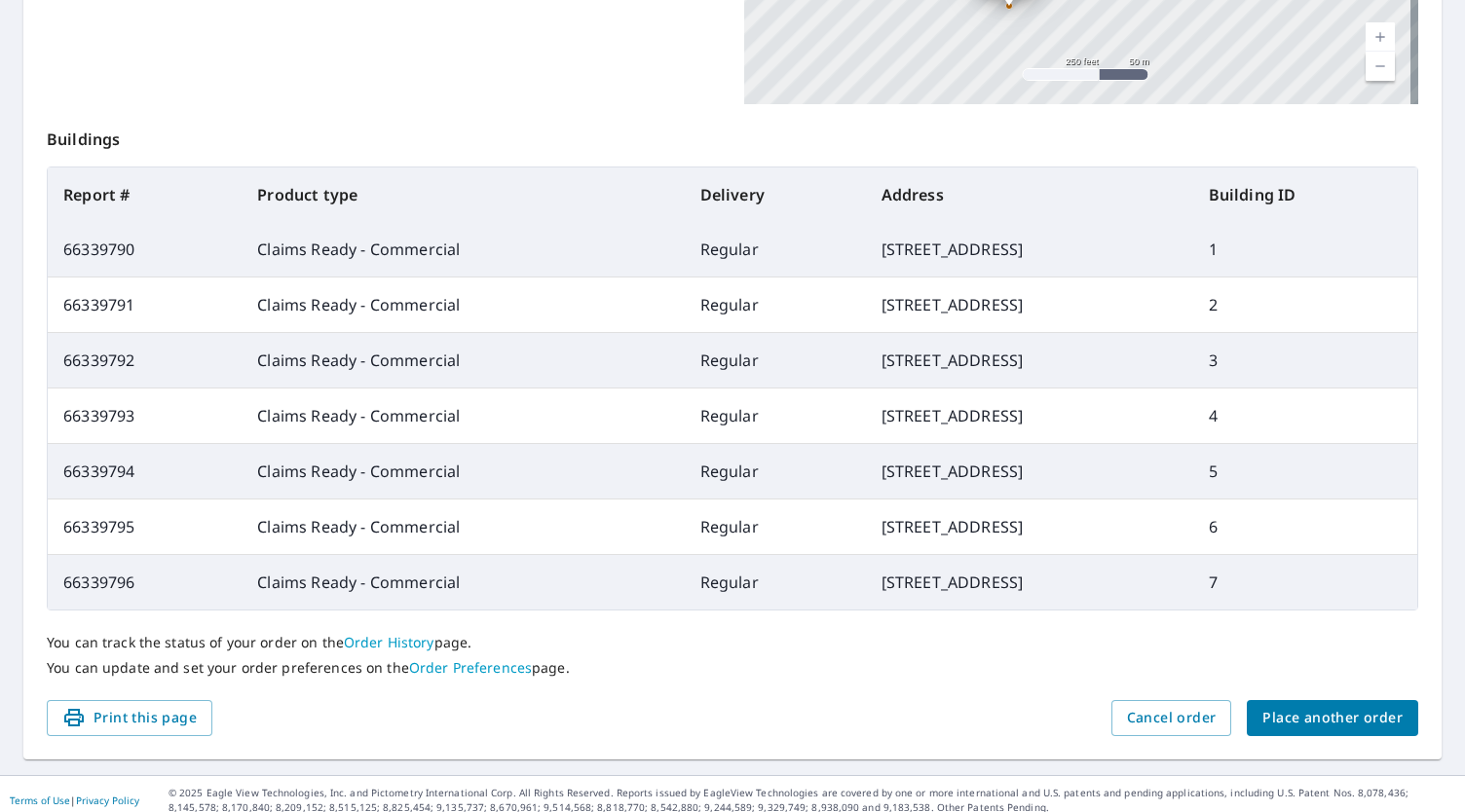 scroll, scrollTop: 663, scrollLeft: 0, axis: vertical 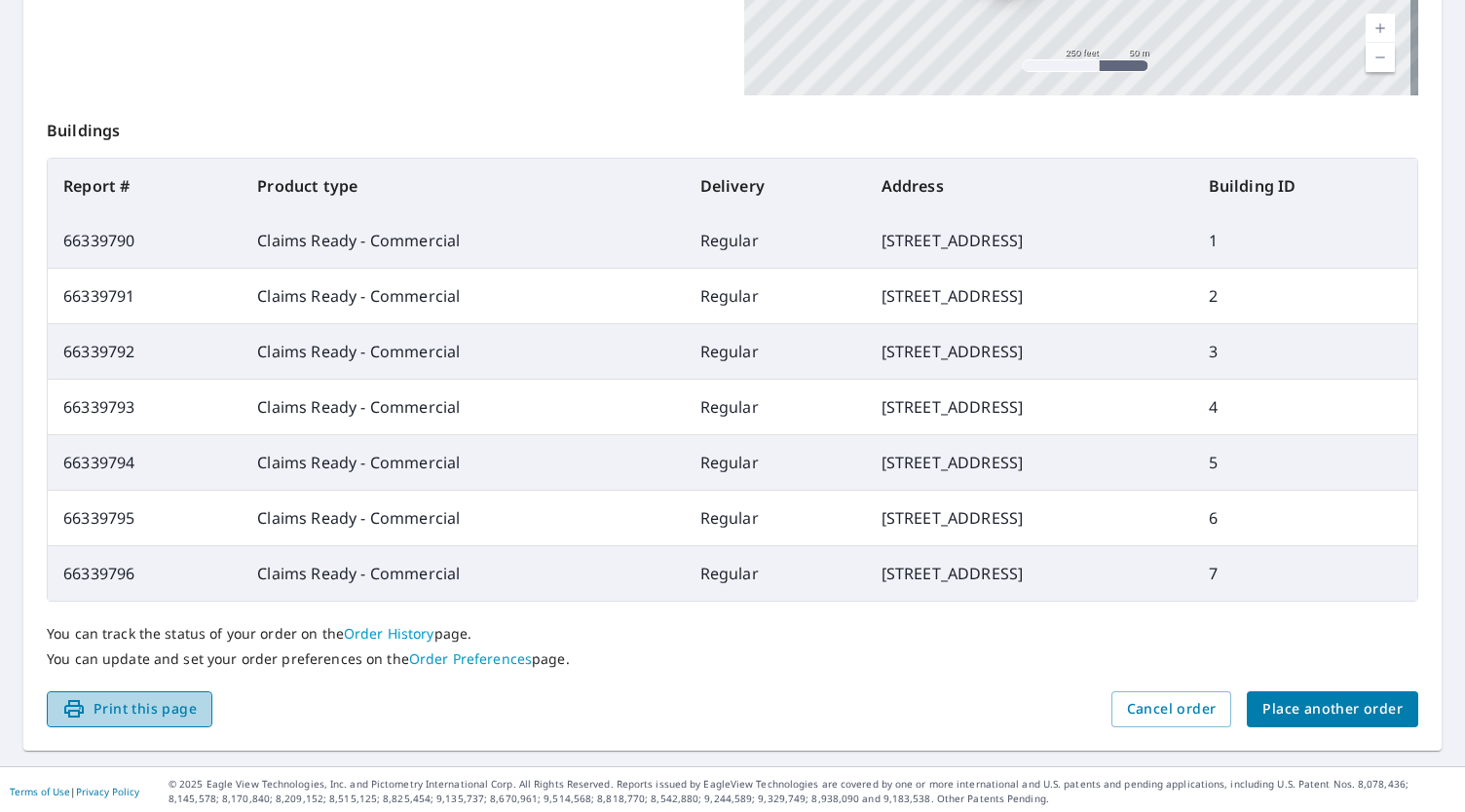 click on "Print this page" at bounding box center (130, 709) 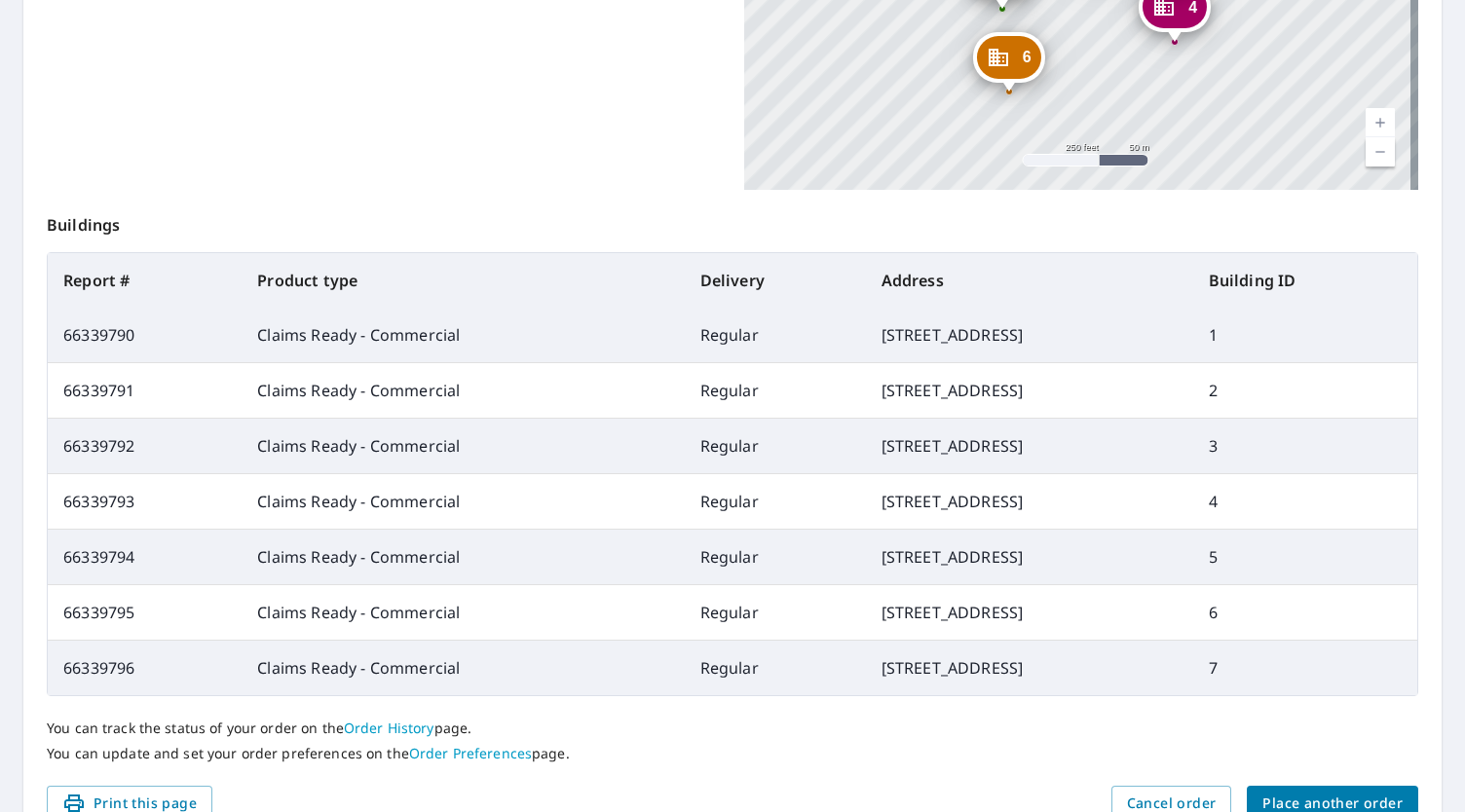 scroll, scrollTop: 0, scrollLeft: 0, axis: both 